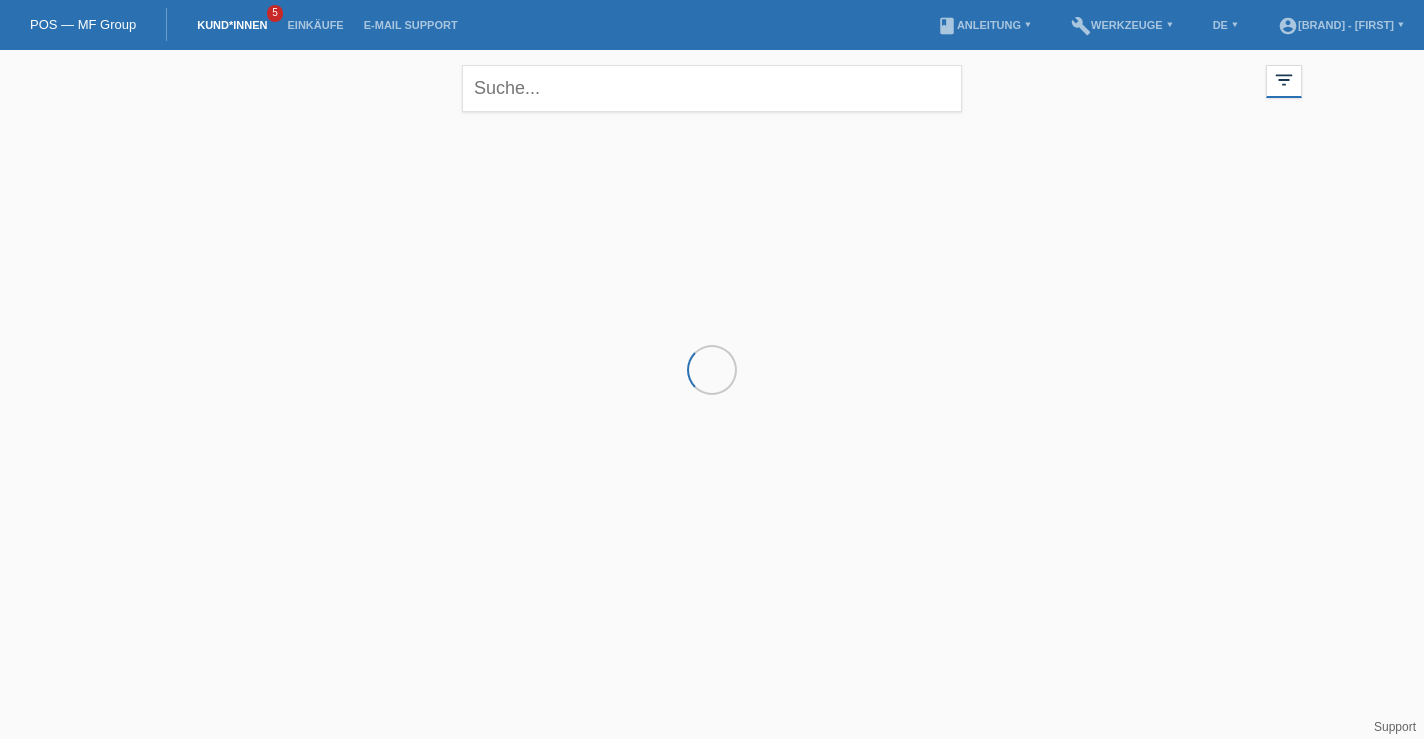 scroll, scrollTop: 0, scrollLeft: 0, axis: both 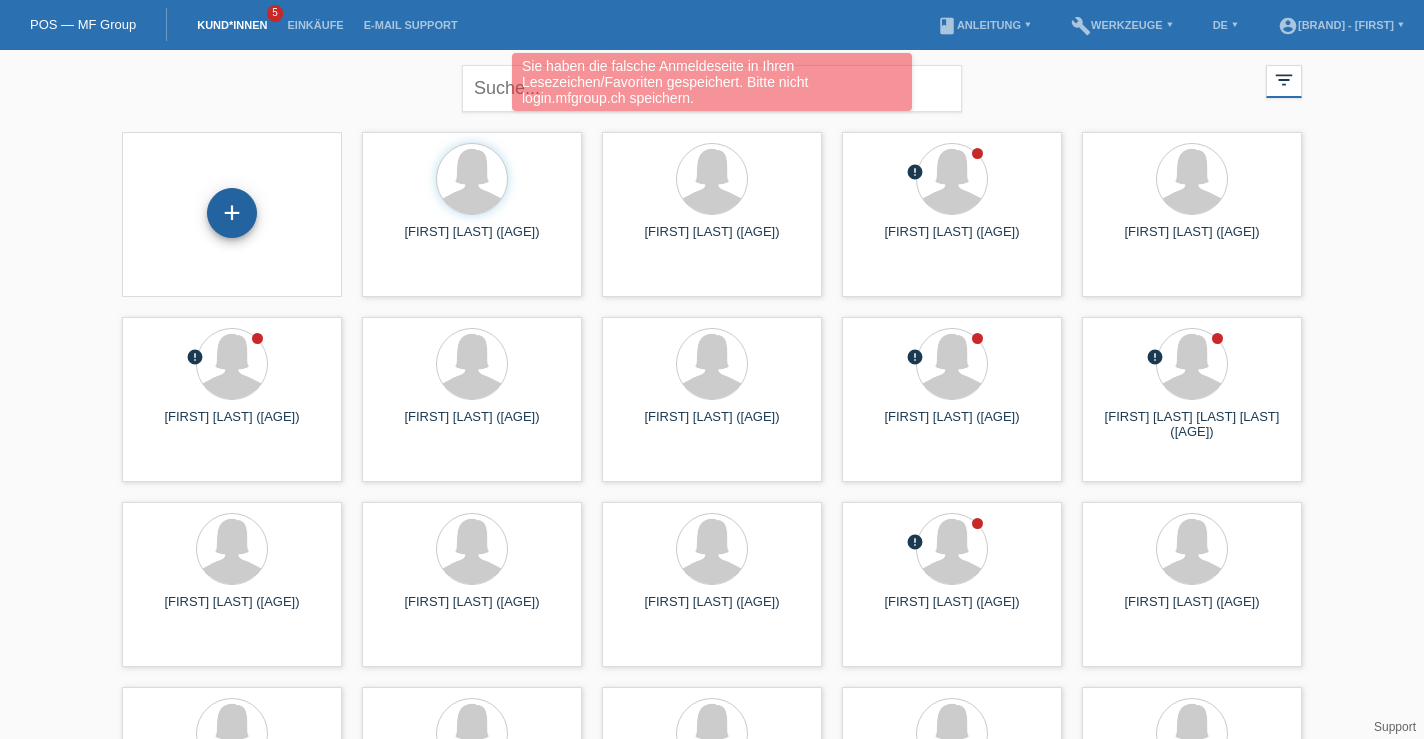 click on "+" at bounding box center [232, 213] 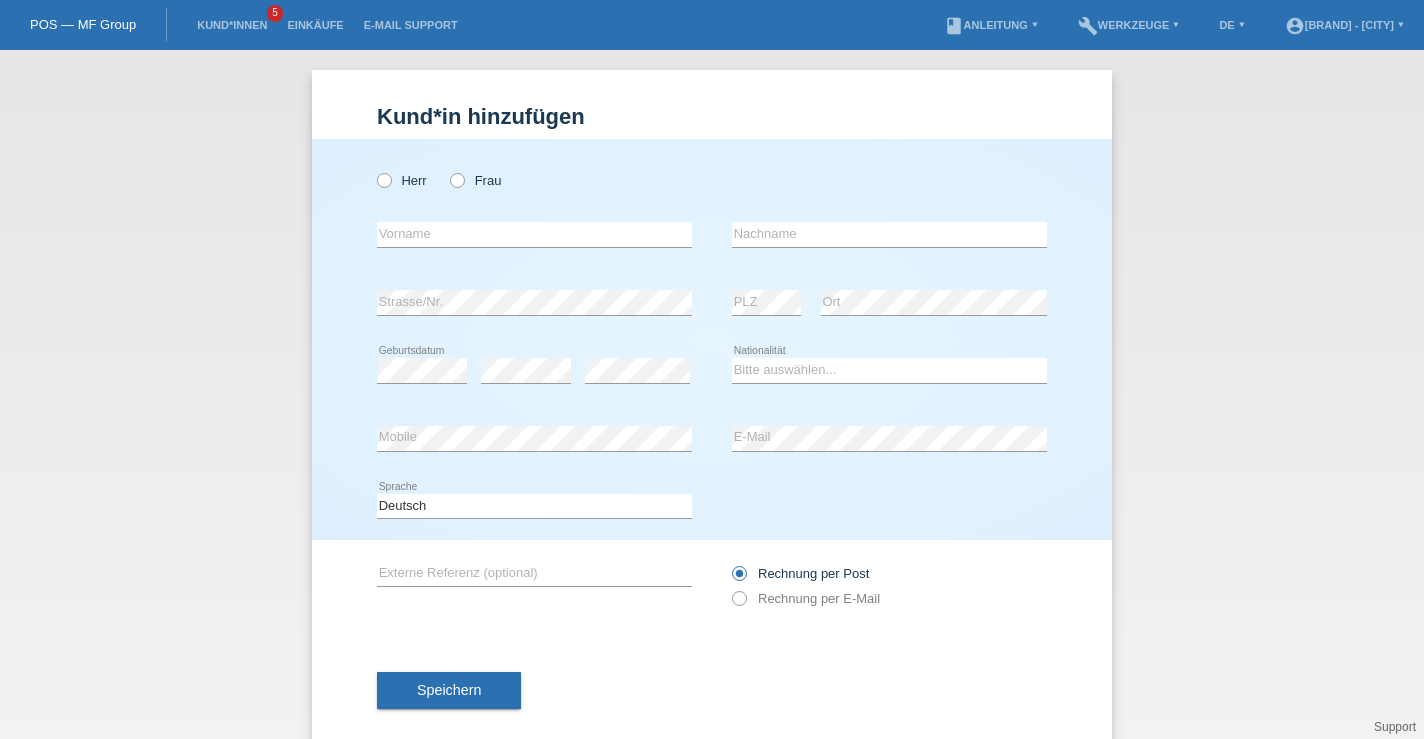 scroll, scrollTop: 0, scrollLeft: 0, axis: both 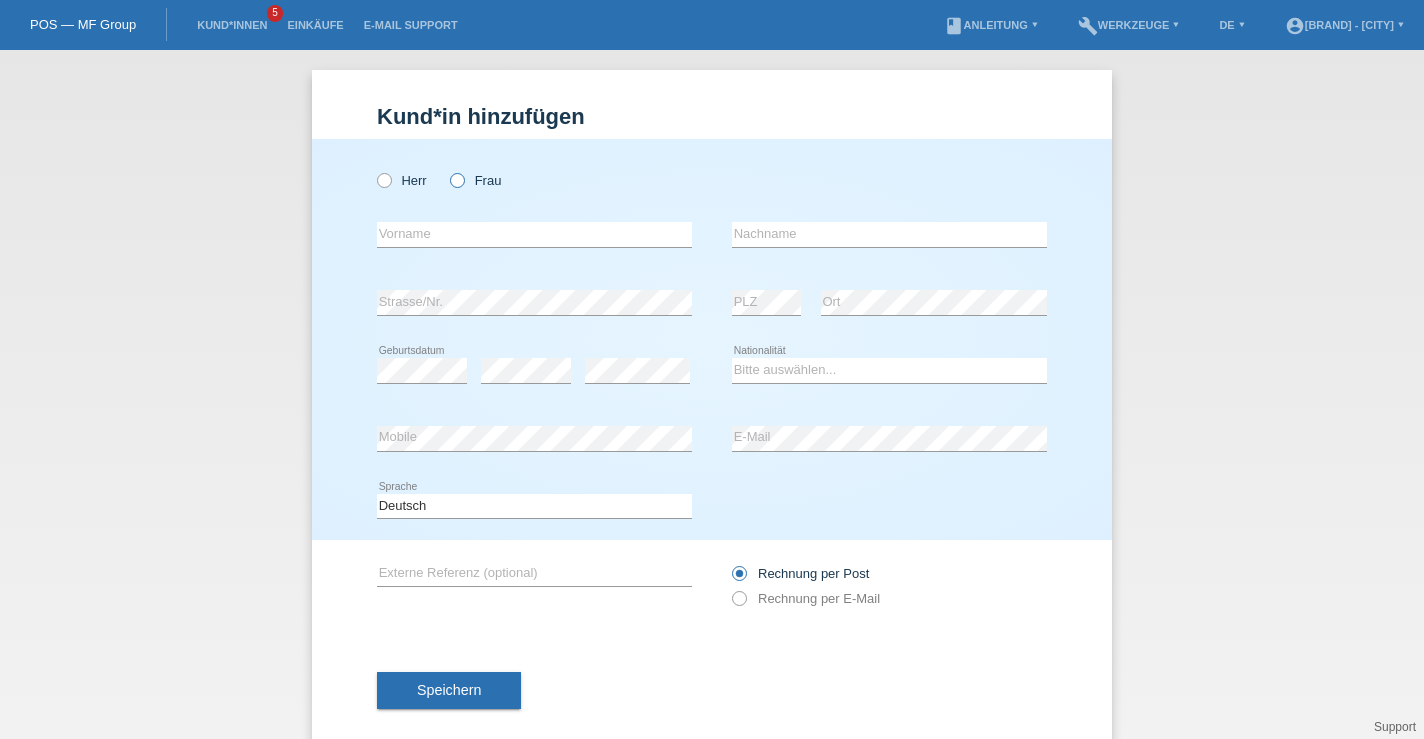 click at bounding box center [447, 170] 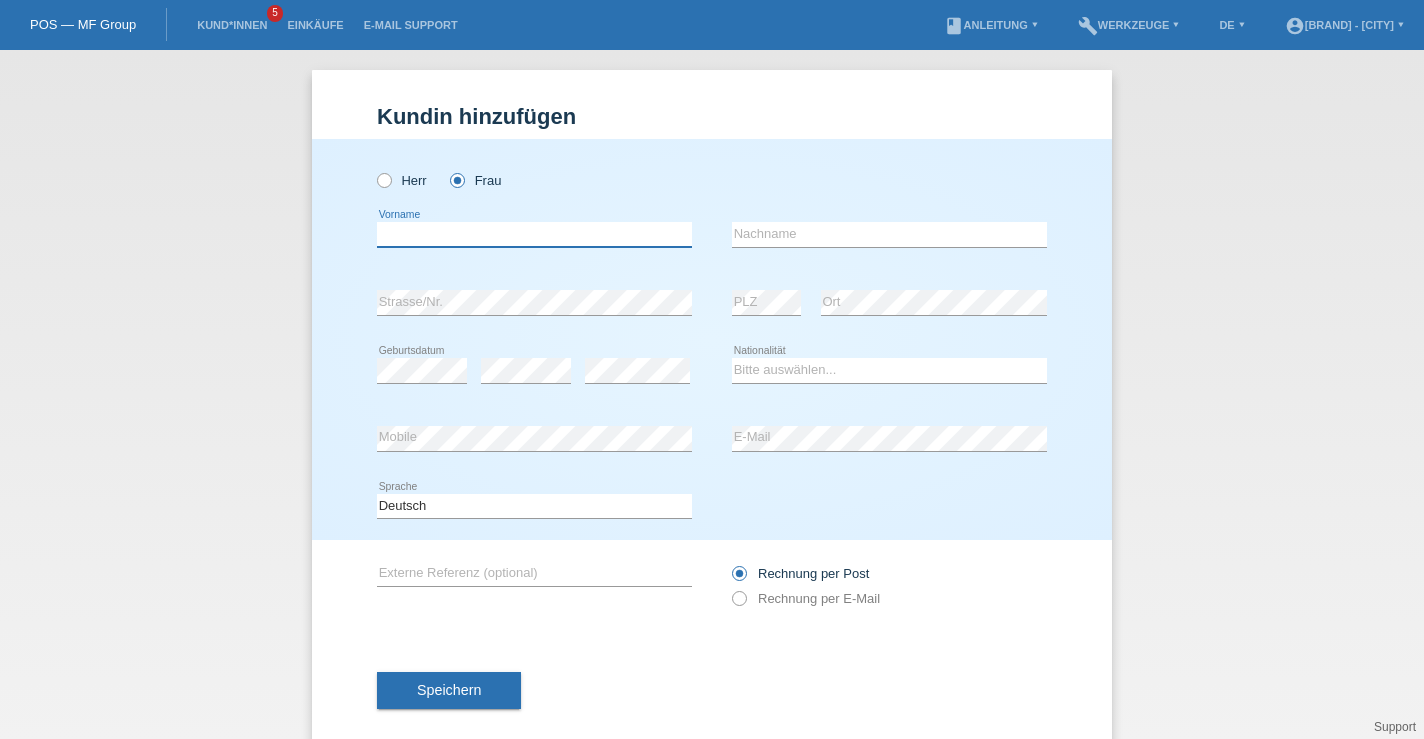 click at bounding box center [534, 234] 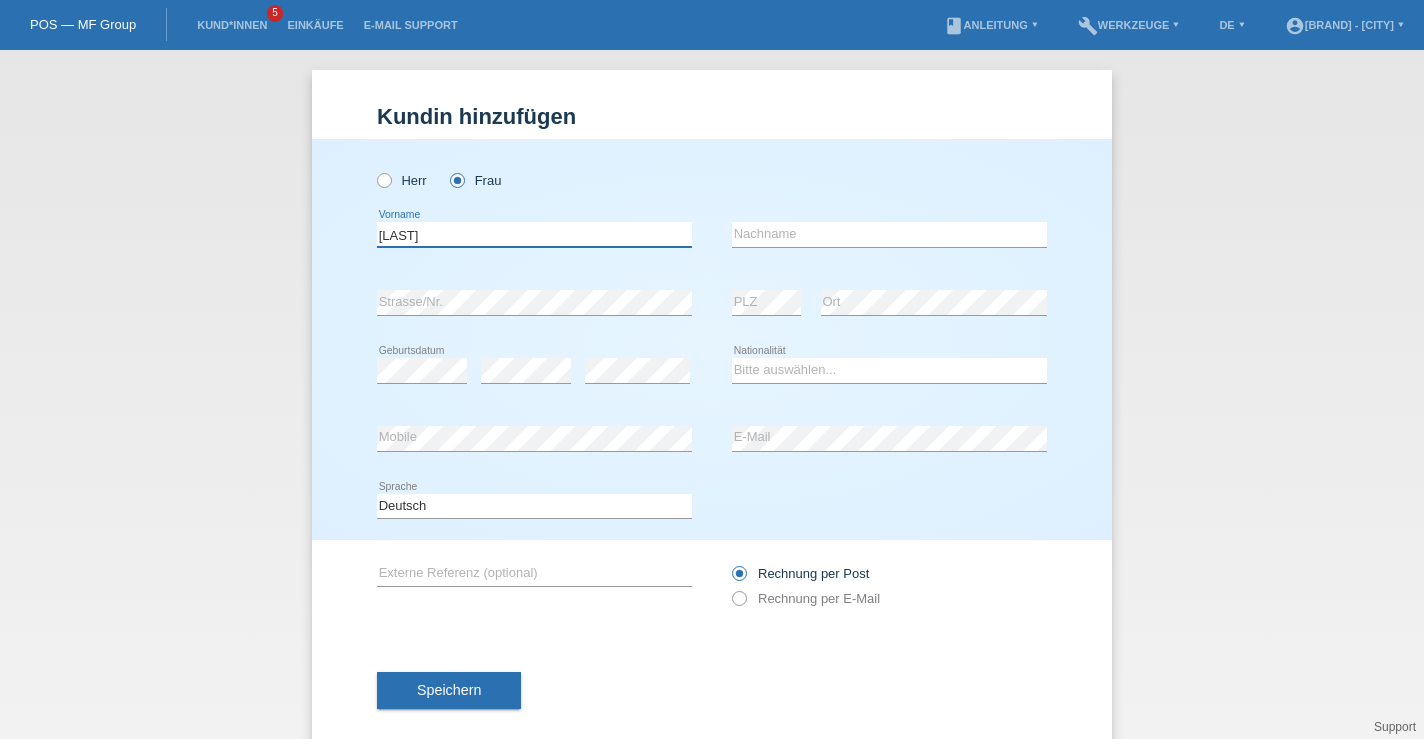 type on "[LAST]" 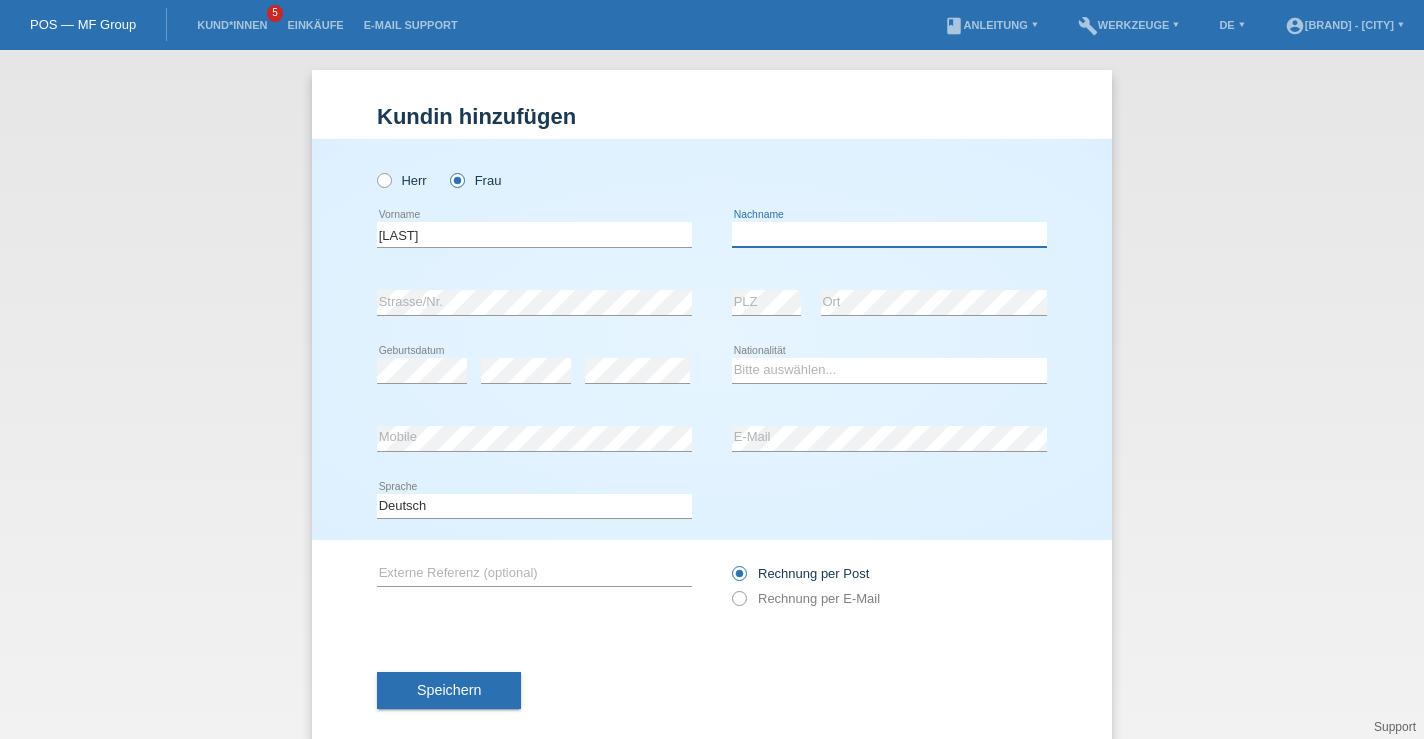 click at bounding box center [889, 234] 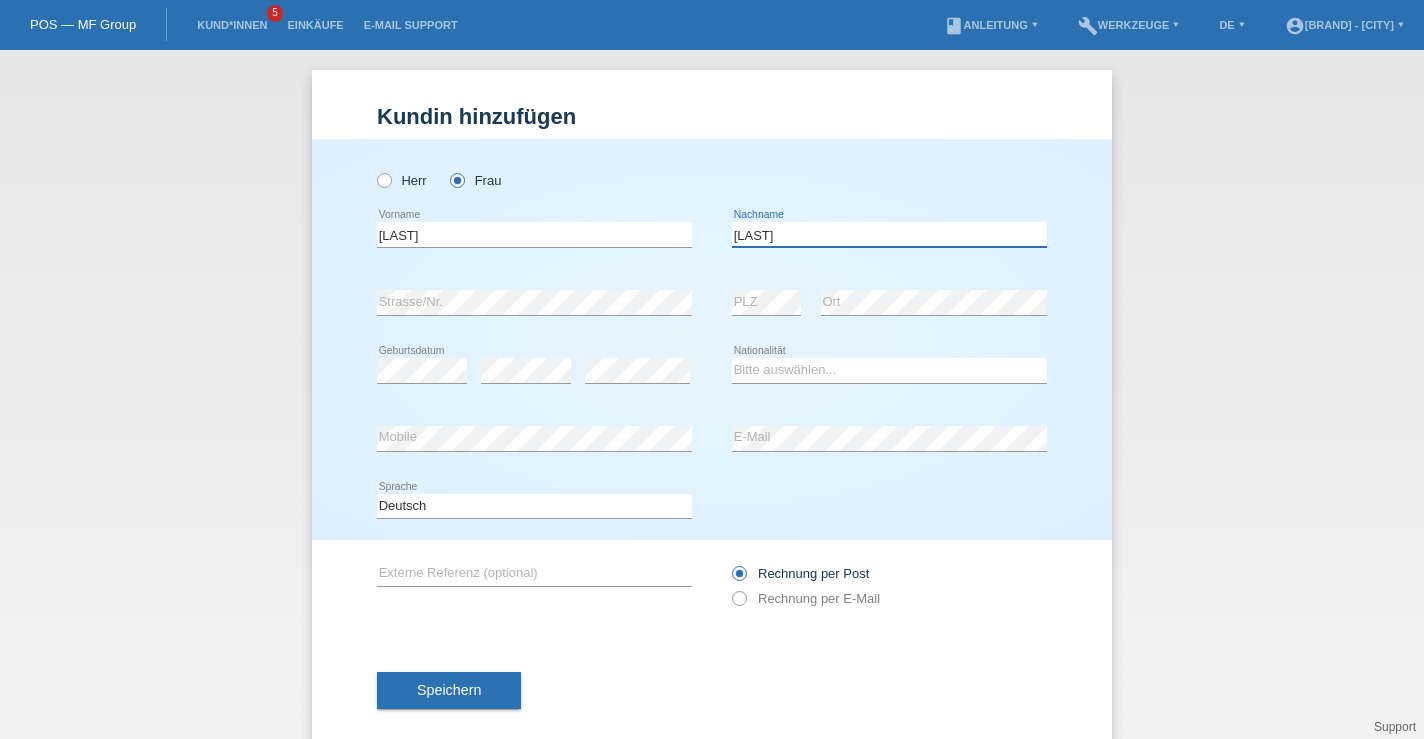 click on "El Karmounty" at bounding box center (889, 234) 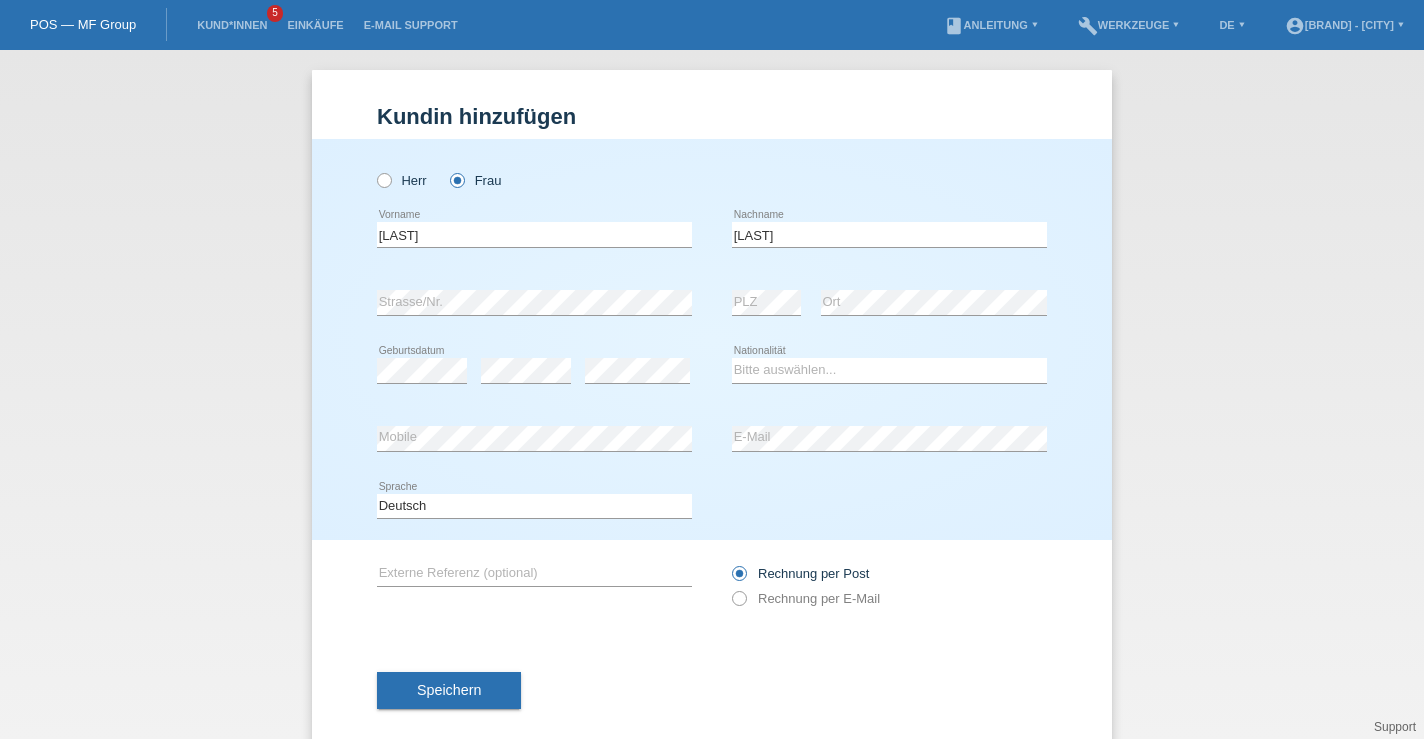 click at bounding box center (766, 315) 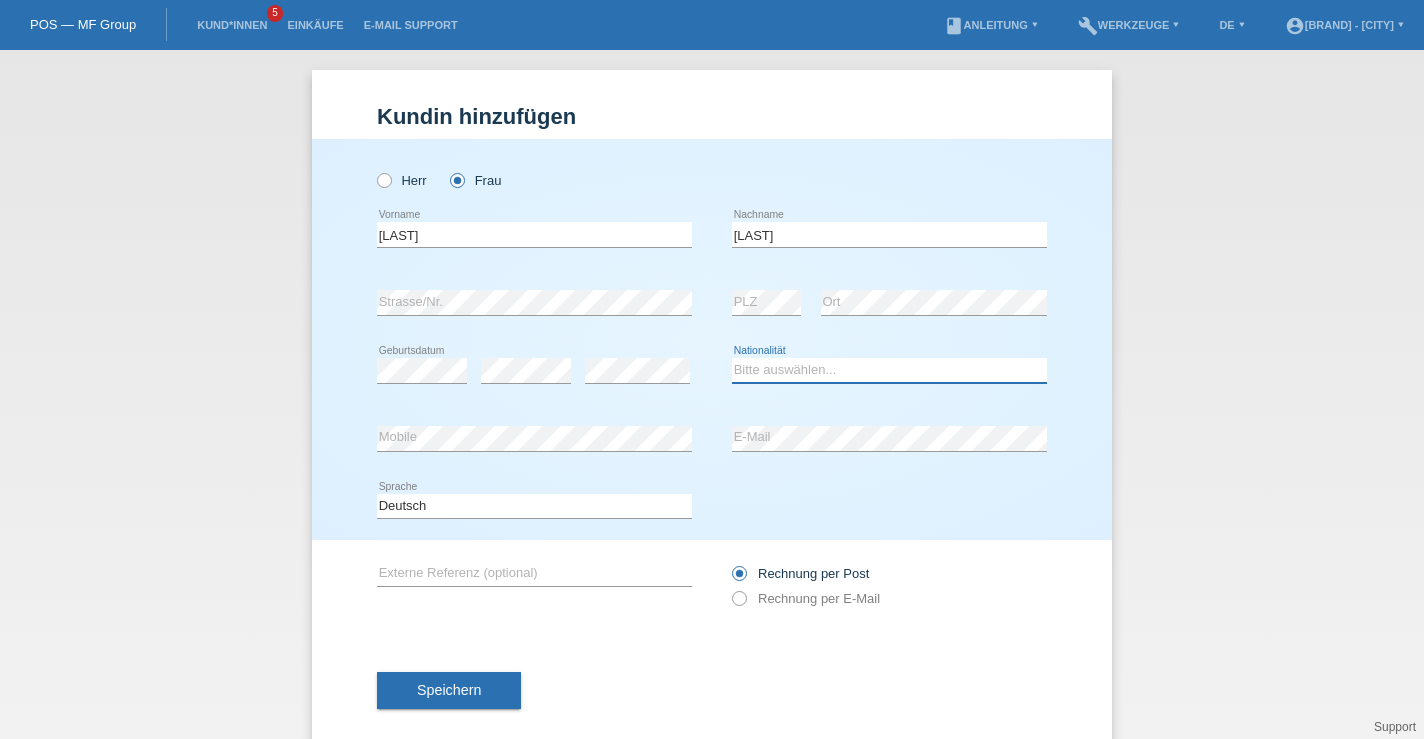 click on "Bitte auswählen...
Schweiz
Deutschland
Liechtenstein
Österreich
------------
Afghanistan
Ägypten
Åland
Albanien
Algerien" at bounding box center (889, 370) 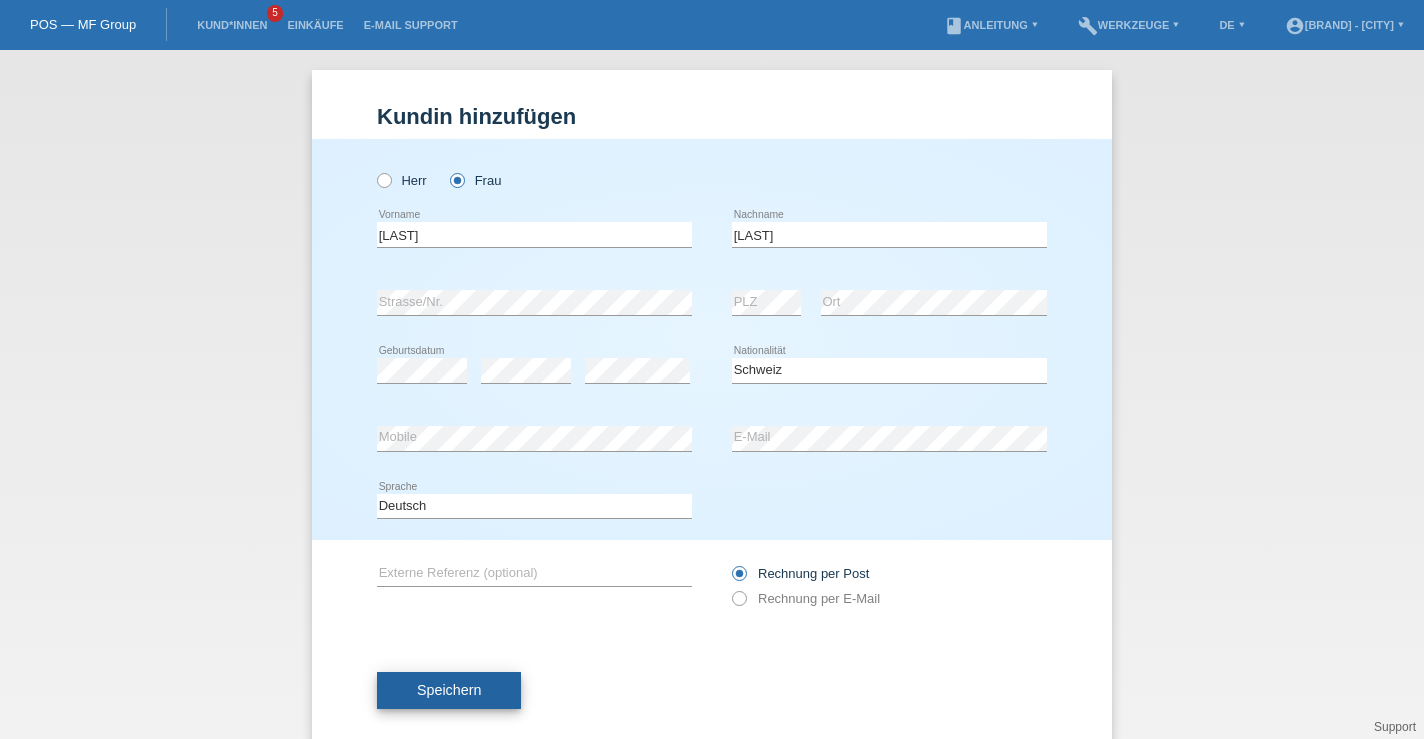 click on "Speichern" at bounding box center (449, 690) 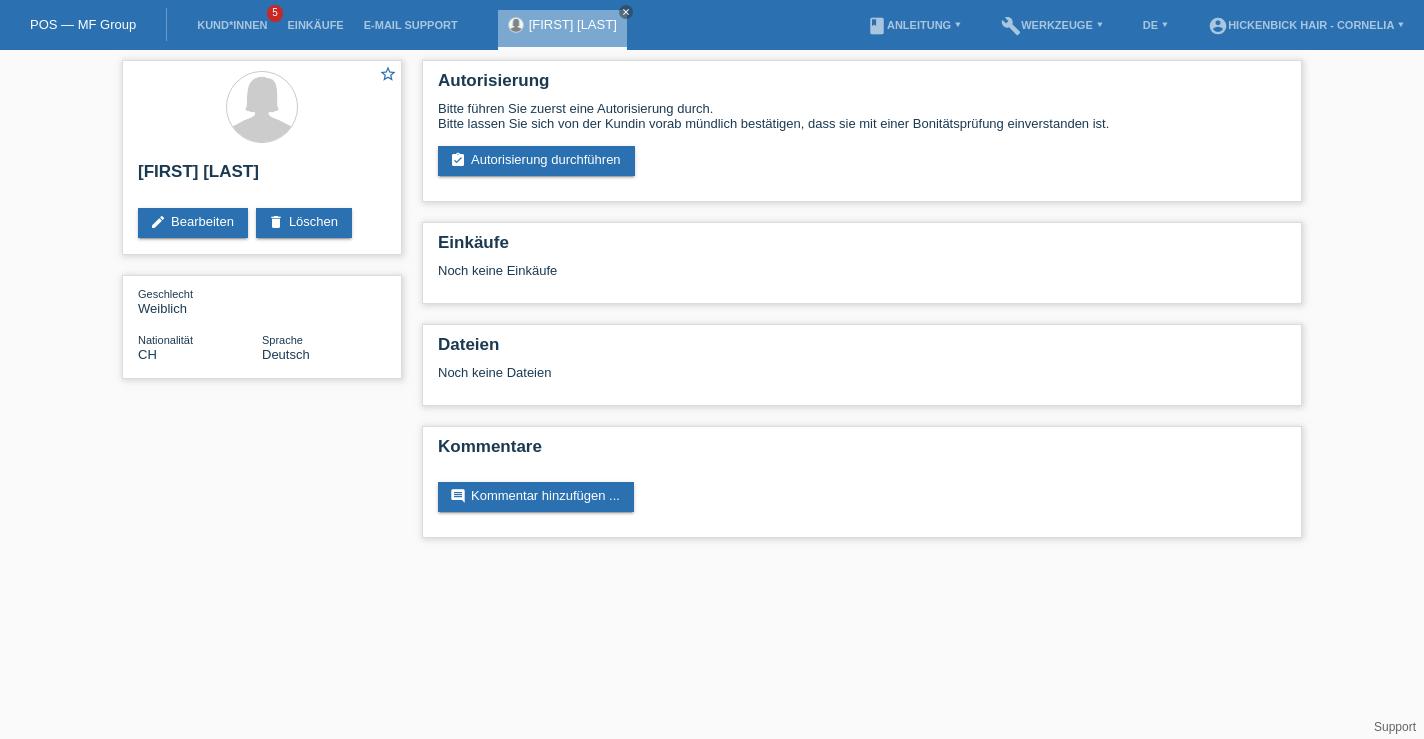 scroll, scrollTop: 0, scrollLeft: 0, axis: both 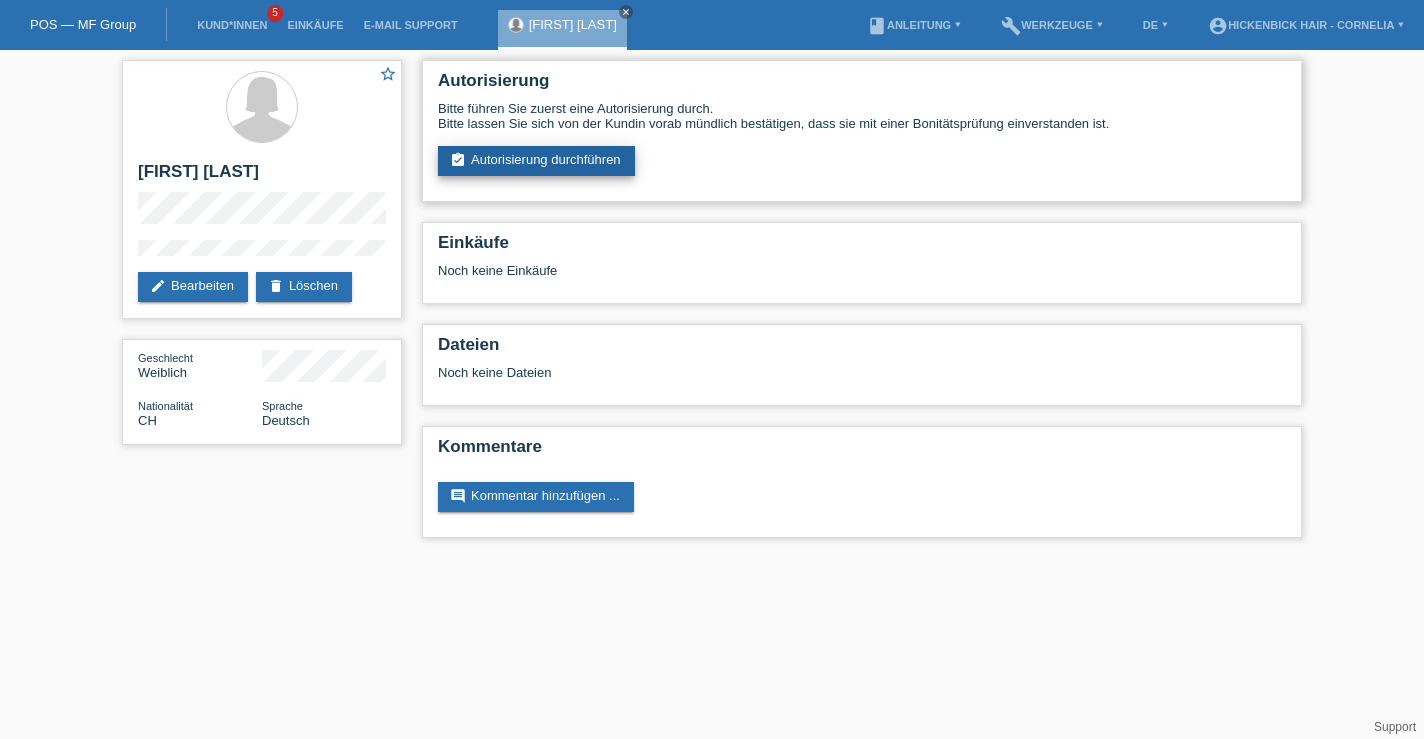 click on "assignment_turned_in  Autorisierung durchführen" at bounding box center [536, 161] 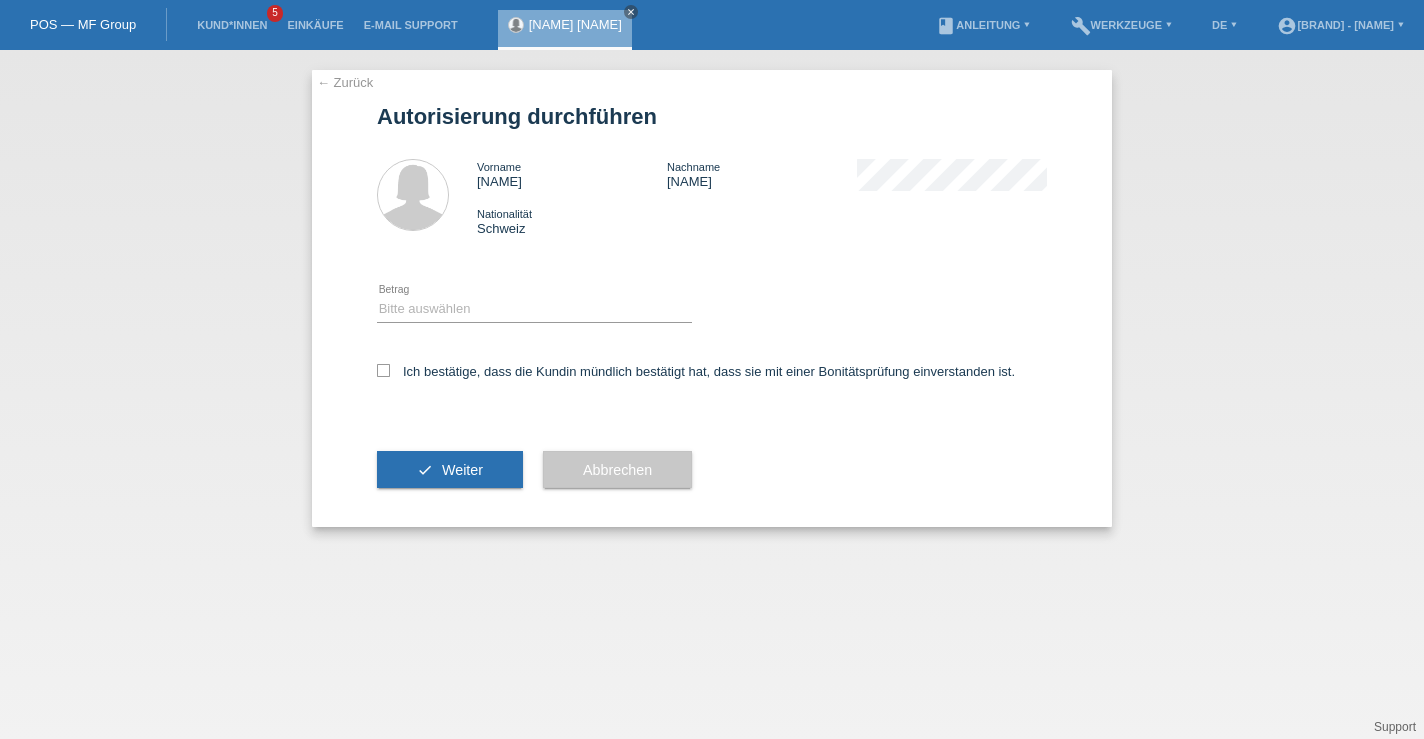 scroll, scrollTop: 0, scrollLeft: 0, axis: both 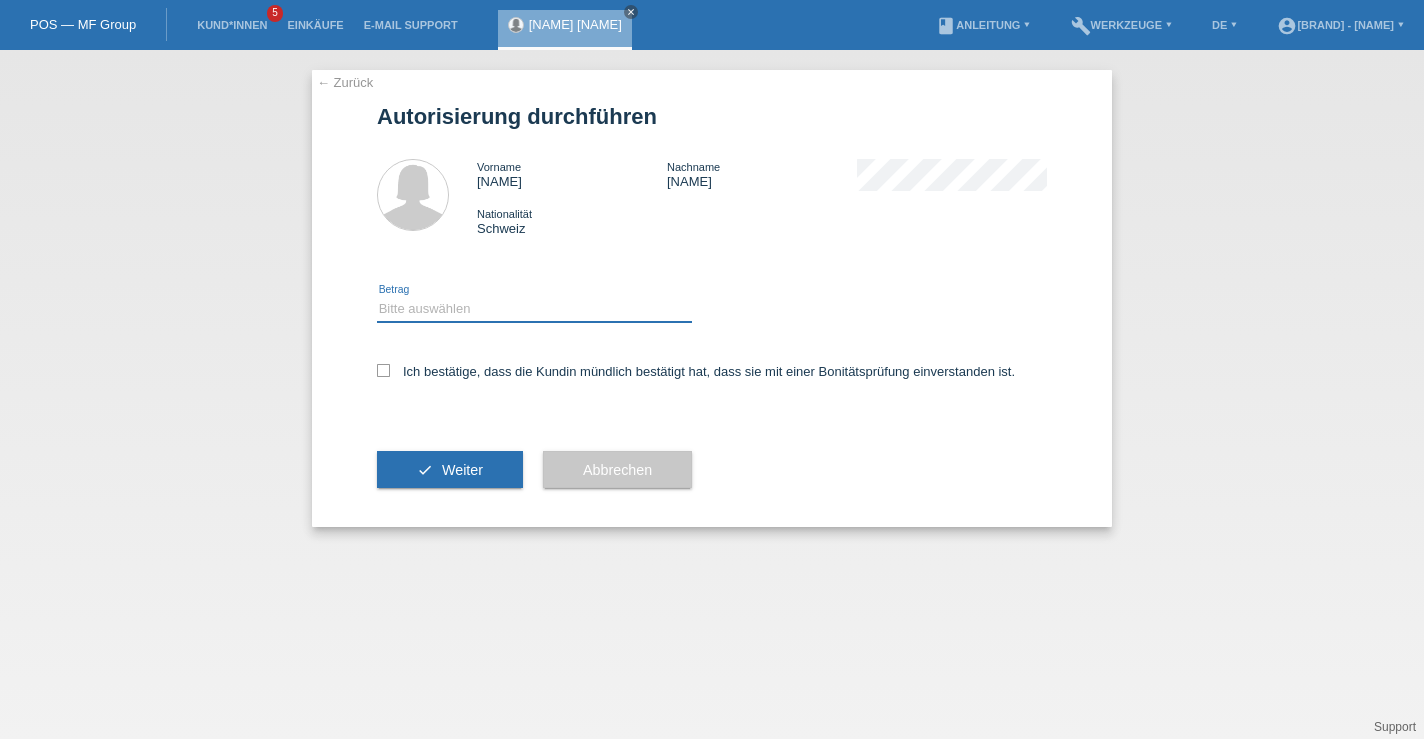 click on "Bitte auswählen
CHF 1.00 - CHF 499.00
CHF 500.00 - CHF 1'999.00
CHF 2'000.00 - CHF 3'000.00" at bounding box center (534, 309) 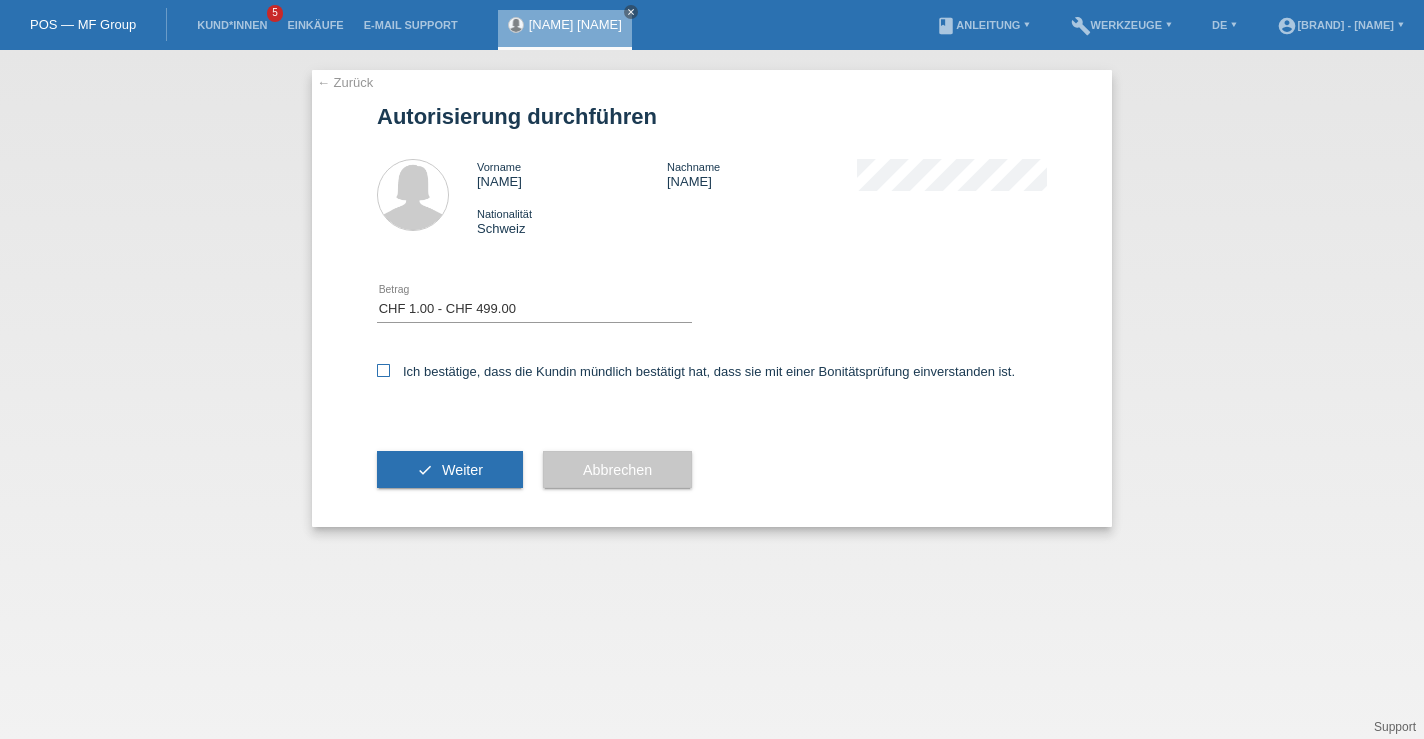click at bounding box center [383, 370] 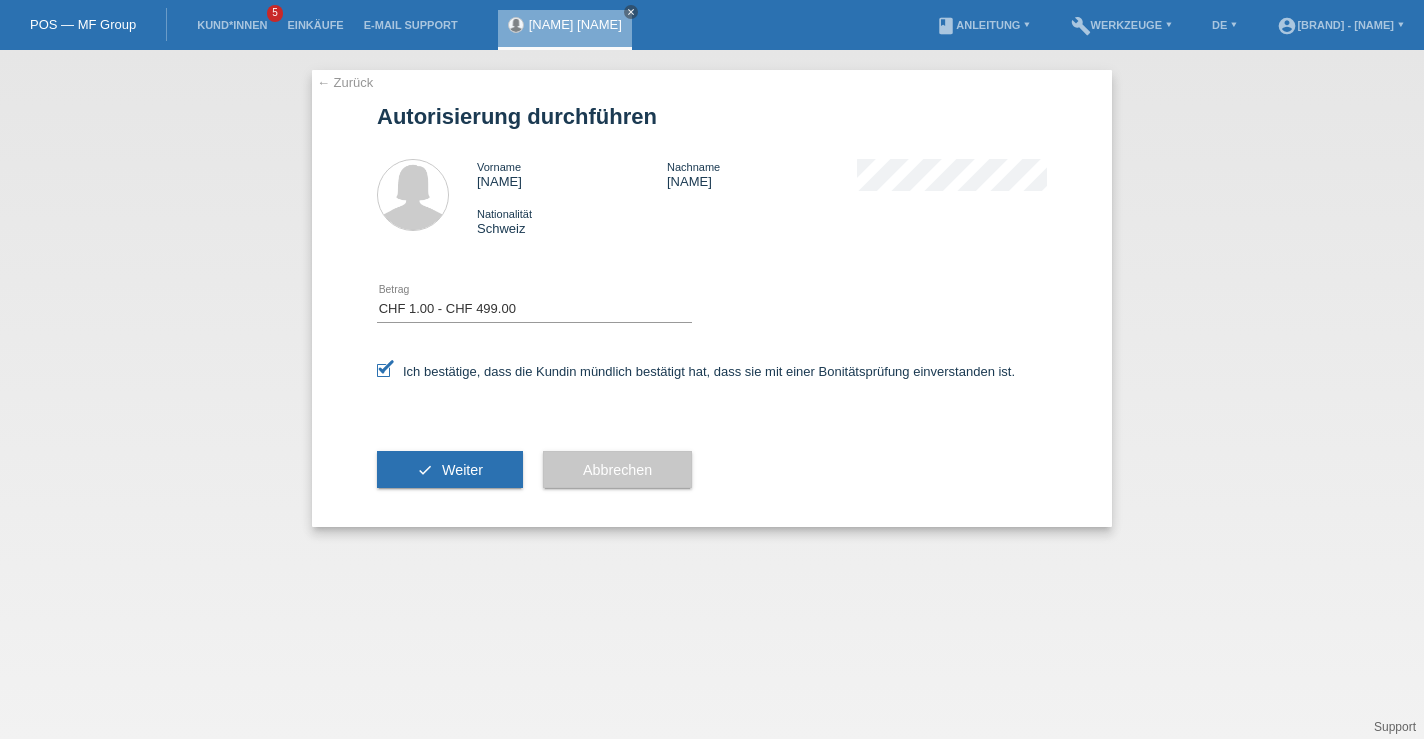 click on "check   Weiter" at bounding box center [450, 470] 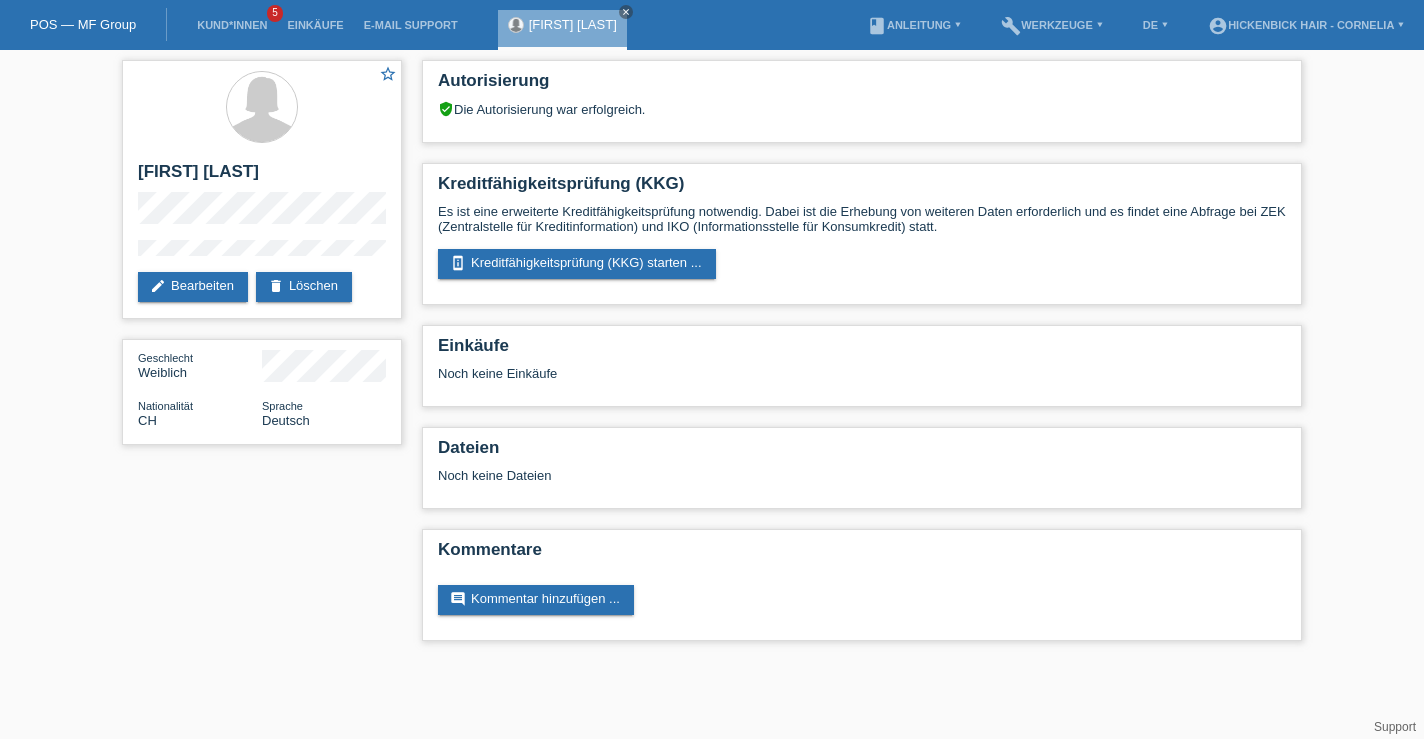 scroll, scrollTop: 0, scrollLeft: 0, axis: both 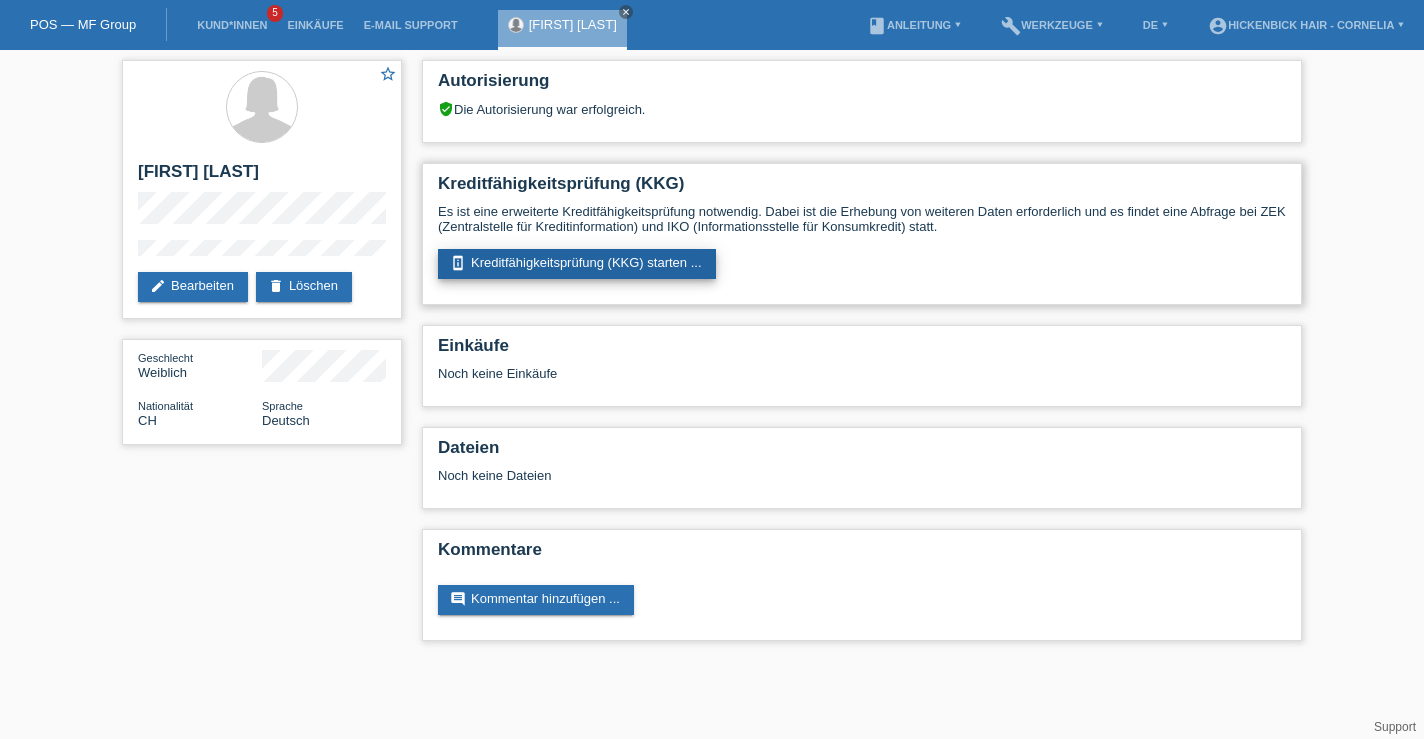 click on "perm_device_information  Kreditfähigkeitsprüfung (KKG) starten ..." at bounding box center (577, 264) 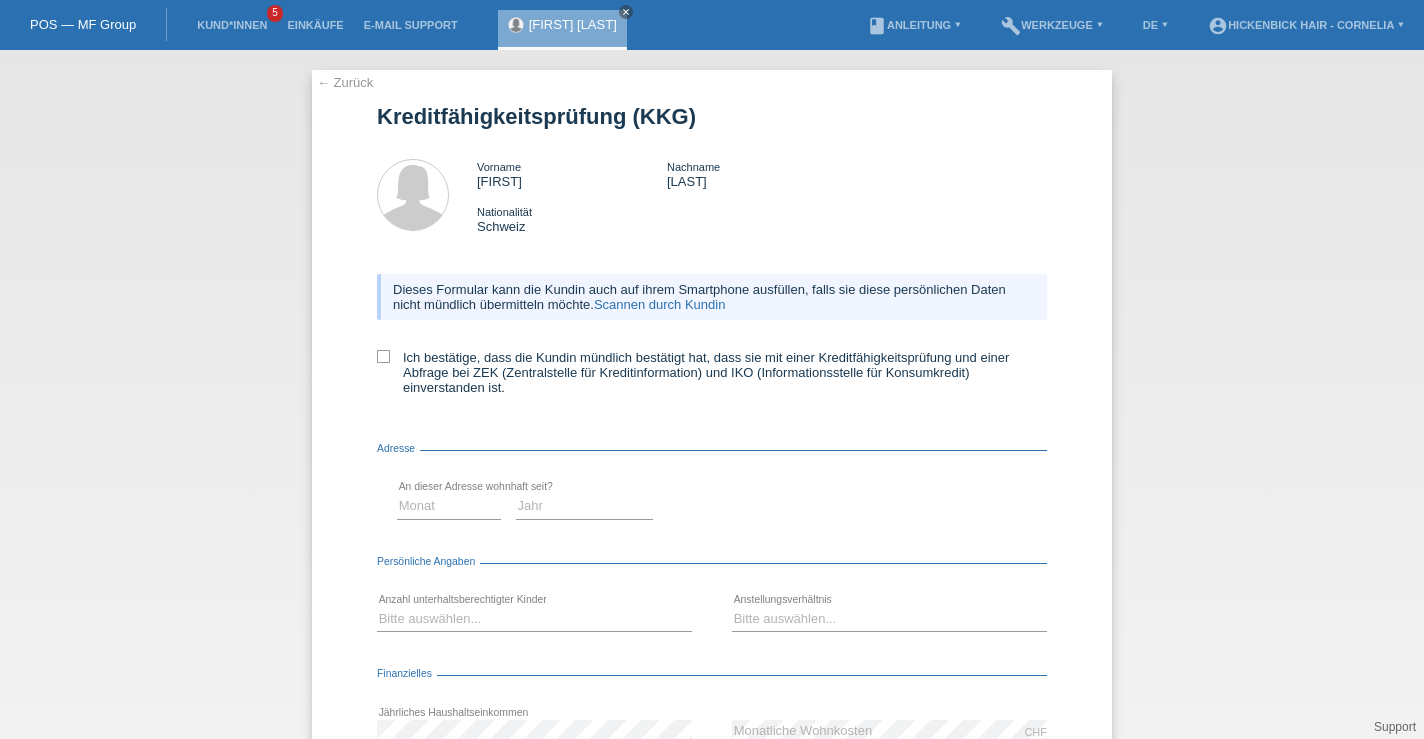 scroll, scrollTop: 0, scrollLeft: 0, axis: both 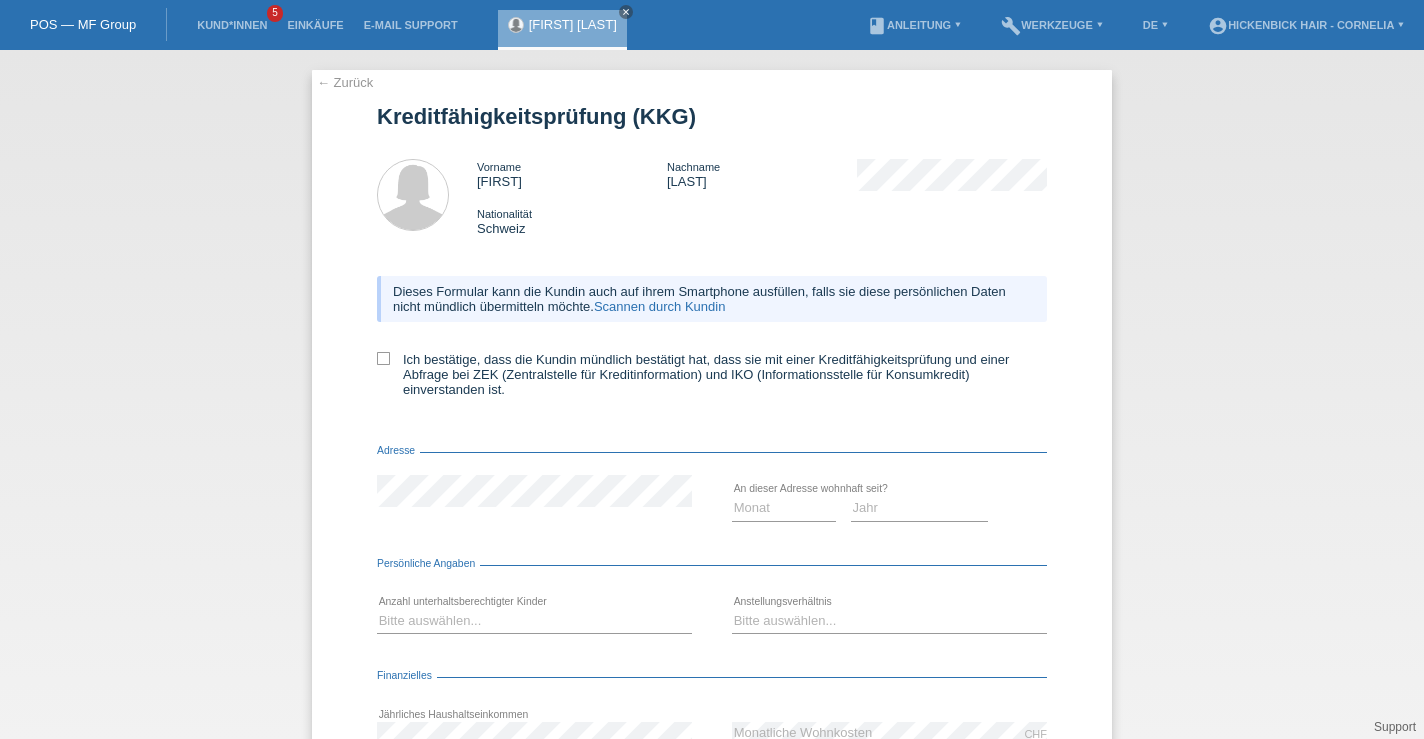 click on "[LAST] ← Zurück
Kreditfähigkeitsprüfung (KKG)
Vorname
[FIRST]
Nachname
[LAST]
Nationalität
Schweiz
Adresse Monat" at bounding box center [712, 533] 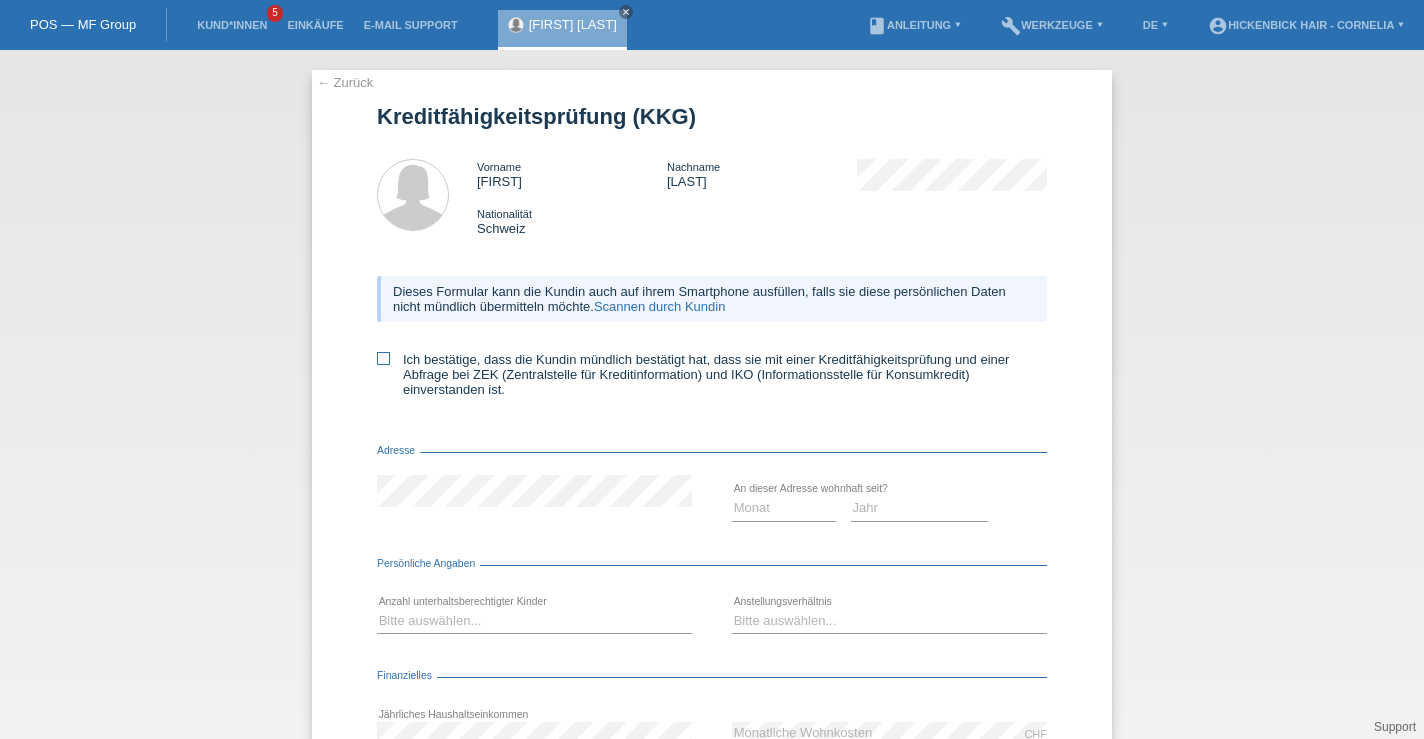 click at bounding box center (383, 358) 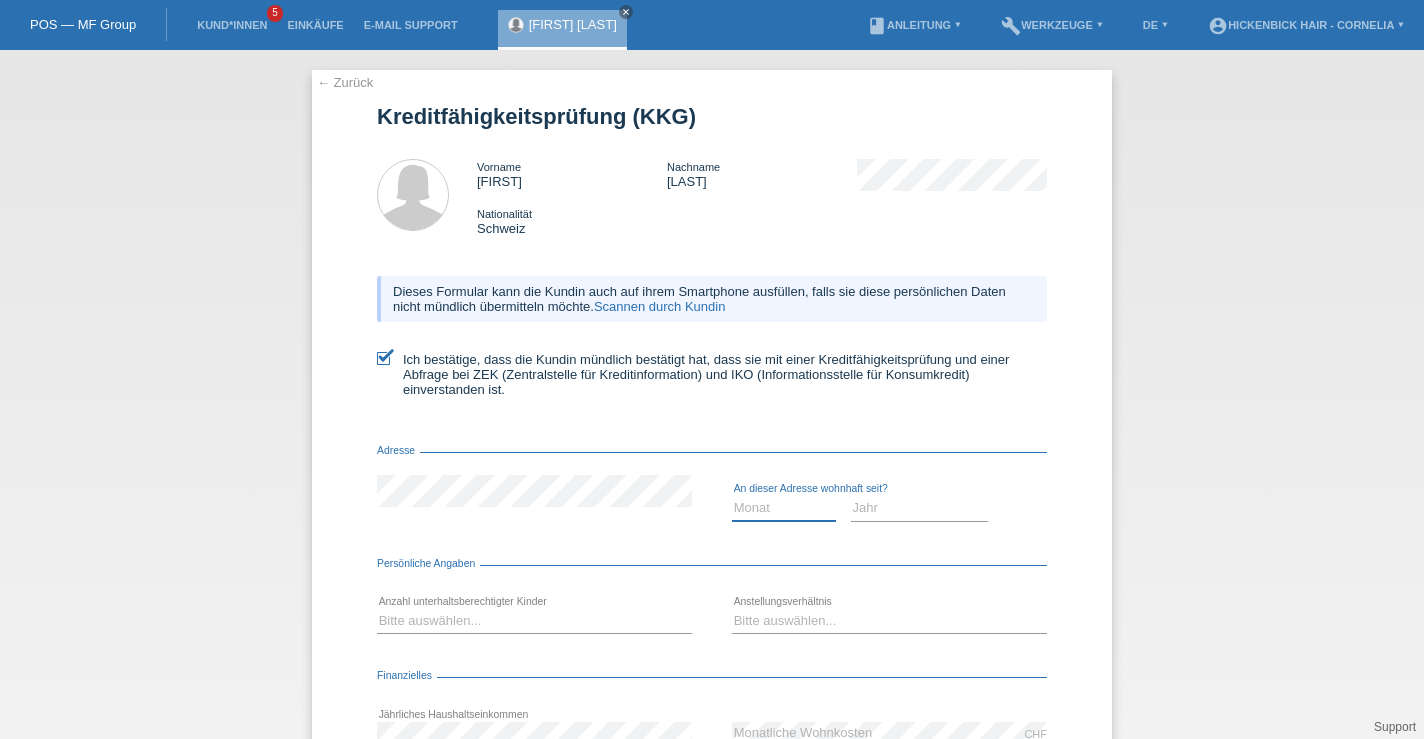 click on "Monat
01
02
03
04
05
06
07
08
09
10" at bounding box center (784, 508) 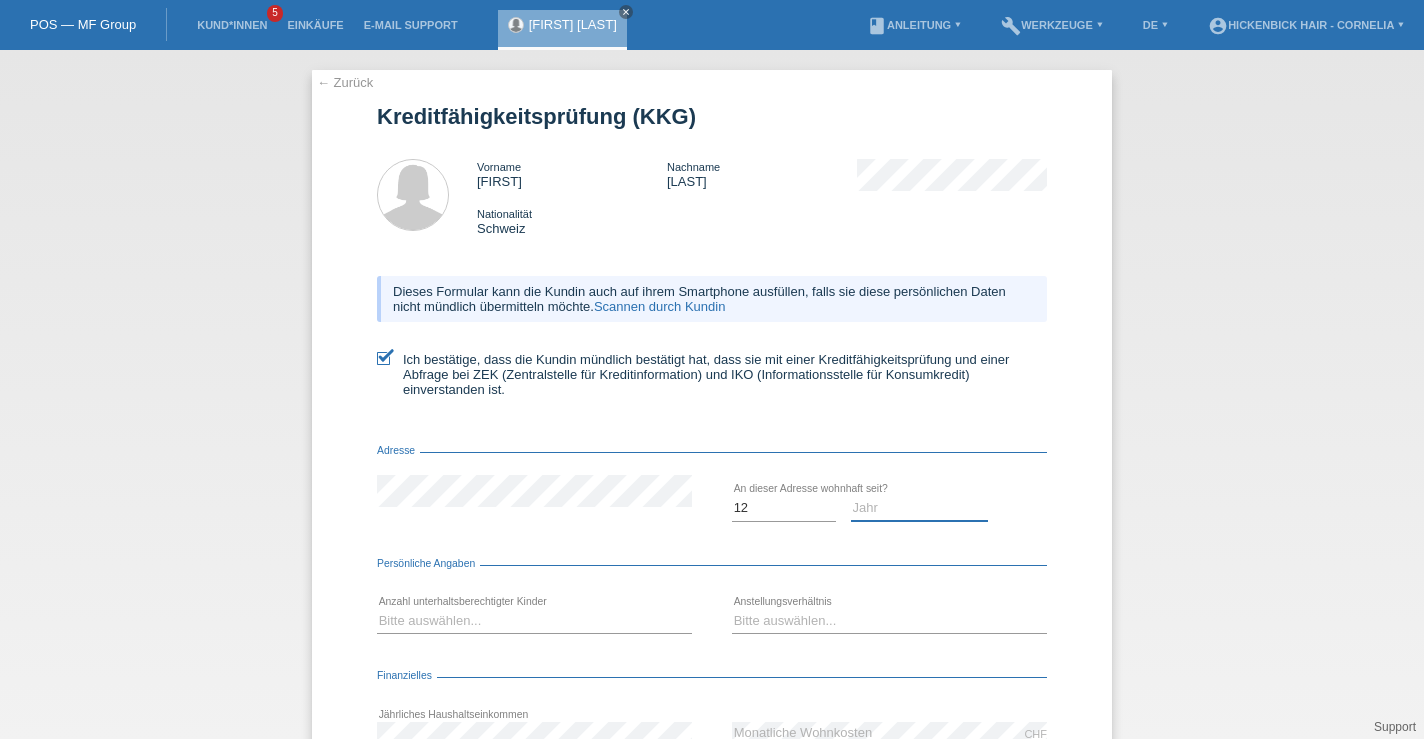 click on "Jahr
2025
2024
2023
2022
2021
2020
2019
2018
2017
2016 2015 2014 2013 2012 2011 2010 2009 2008 2007 2006 2005 2004 2003" at bounding box center [920, 508] 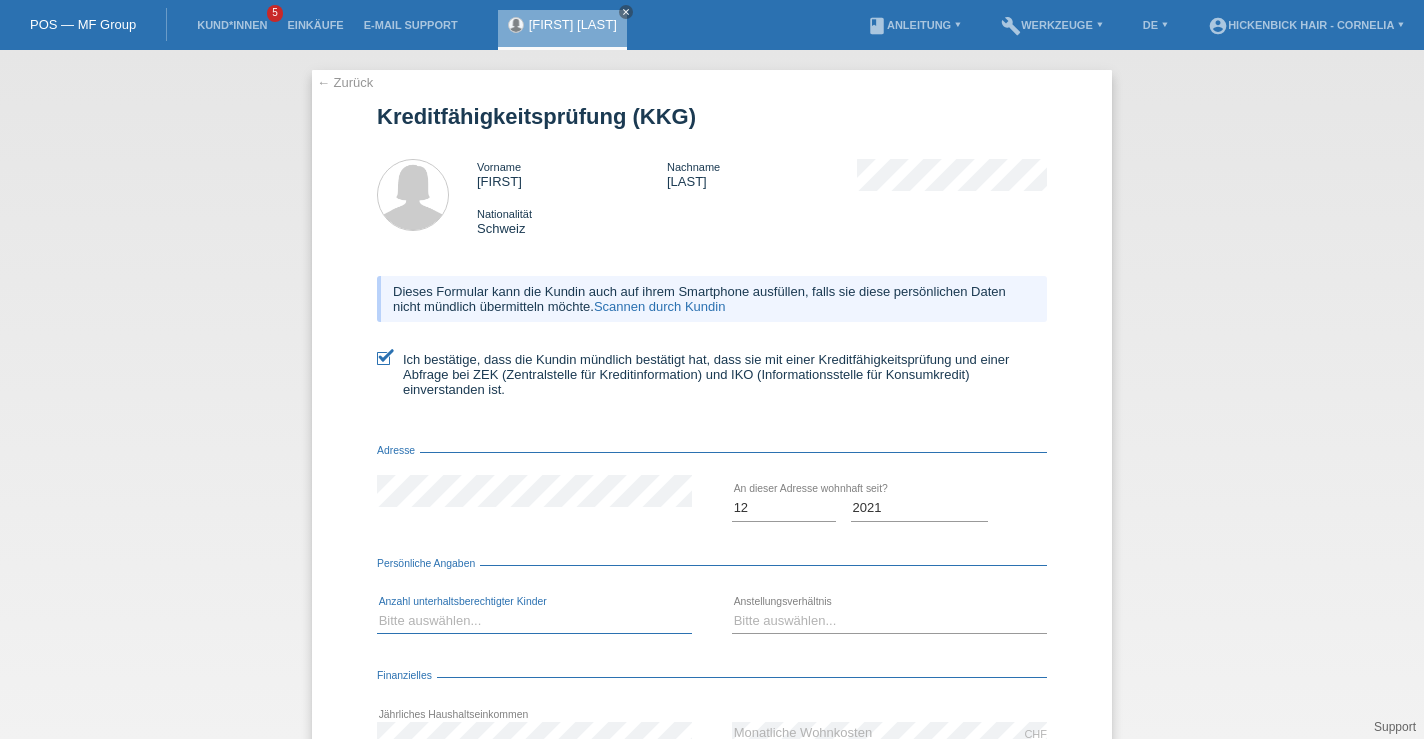 click on "Bitte auswählen...
0
1
2
3
4
5
6
7
8
9" at bounding box center [534, 621] 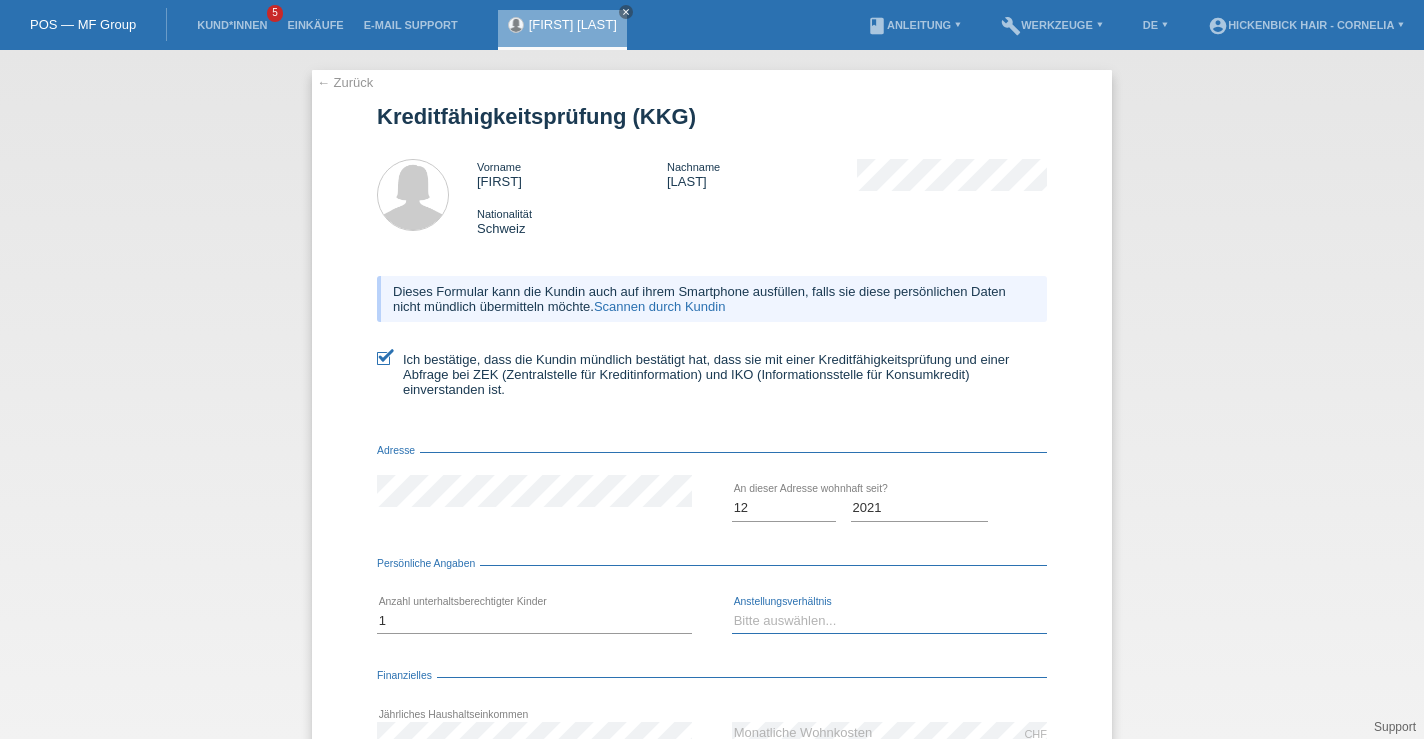 click on "Bitte auswählen...
Unbefristet
Befristet
Lehrling/Student
Pensioniert
Nicht arbeitstätig
Hausfrau/-mann
Selbständig" at bounding box center [889, 621] 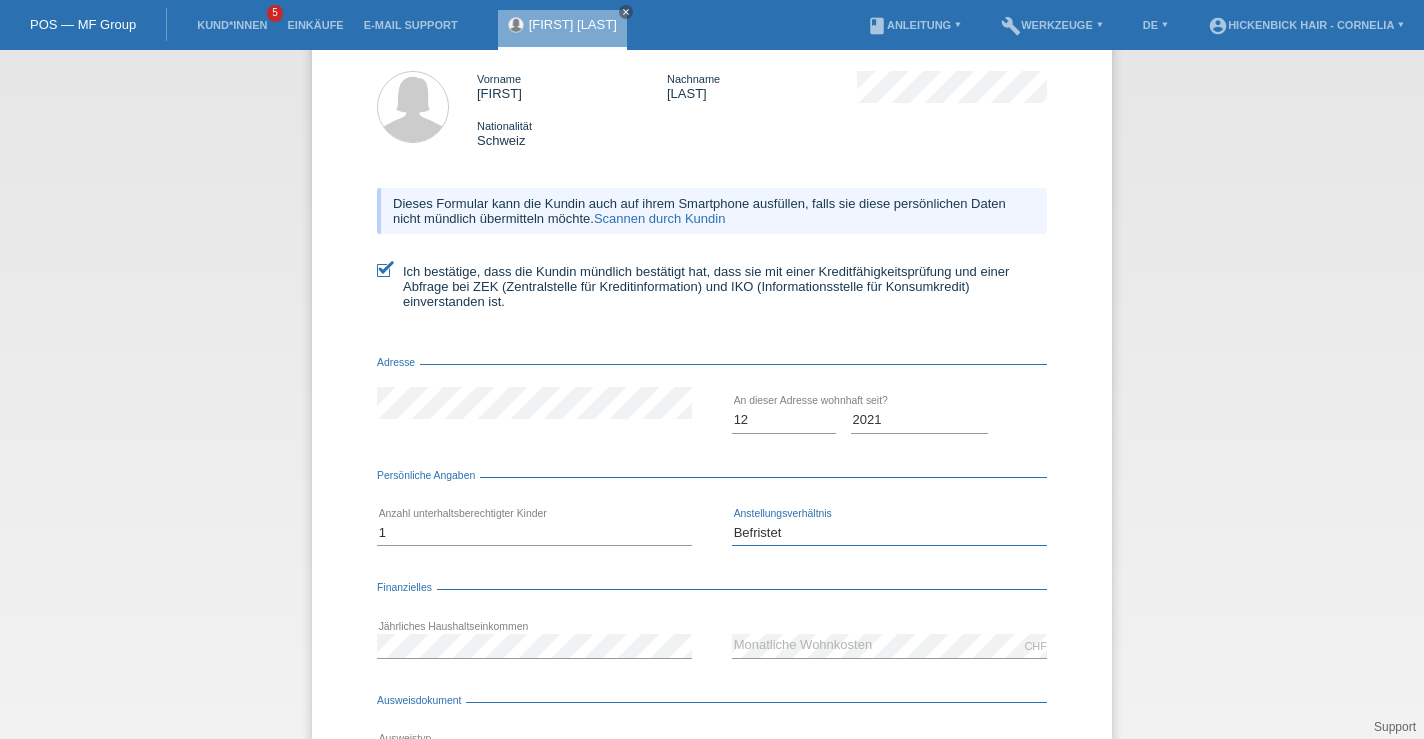 scroll, scrollTop: 109, scrollLeft: 0, axis: vertical 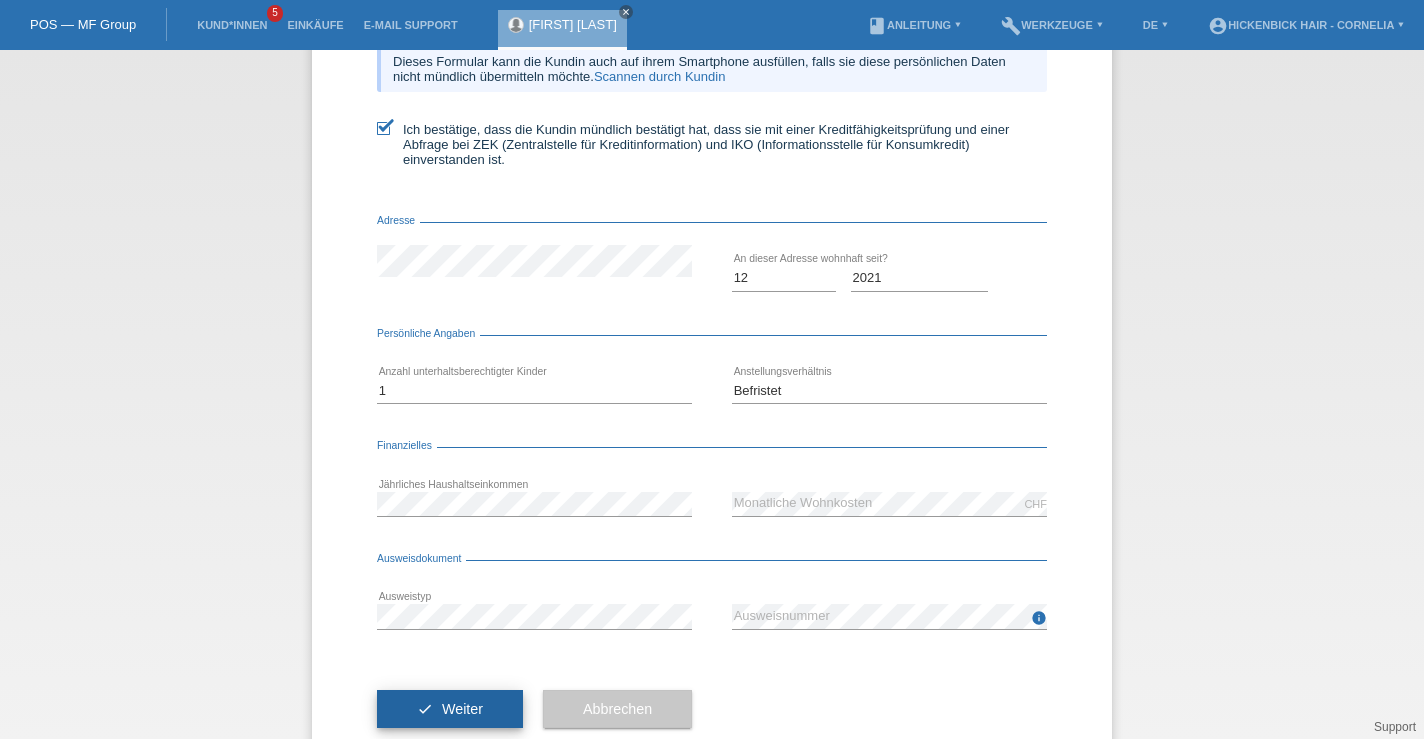 click on "check   Weiter" at bounding box center [450, 709] 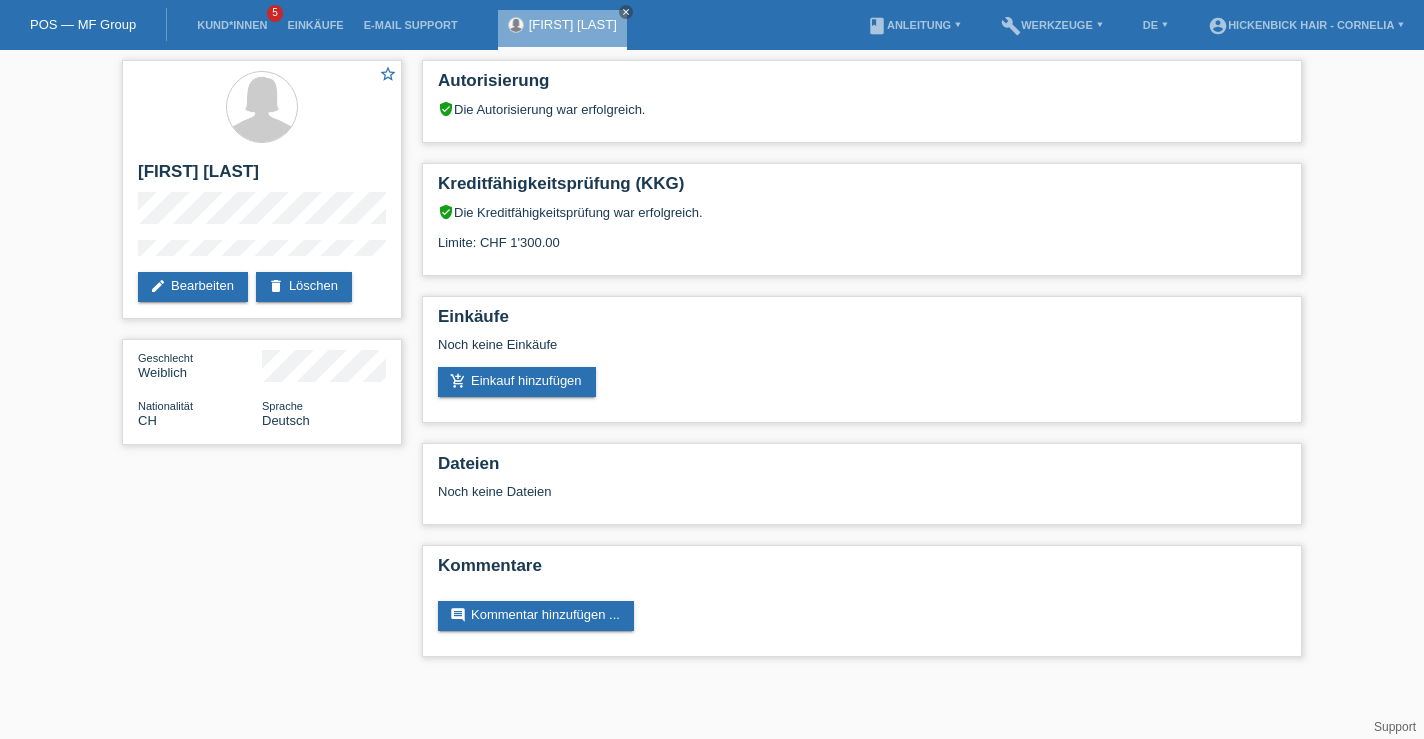 scroll, scrollTop: 0, scrollLeft: 0, axis: both 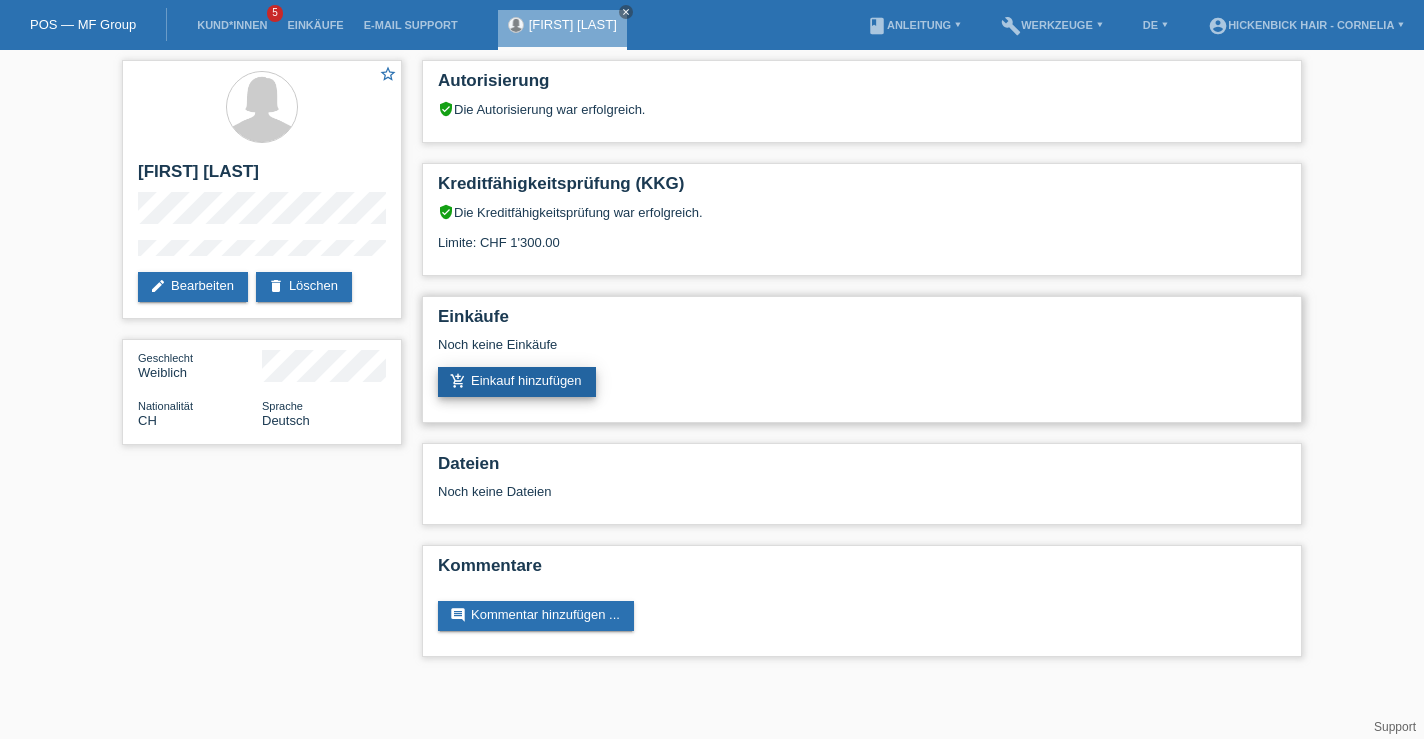 click on "add_shopping_cart  Einkauf hinzufügen" at bounding box center (517, 382) 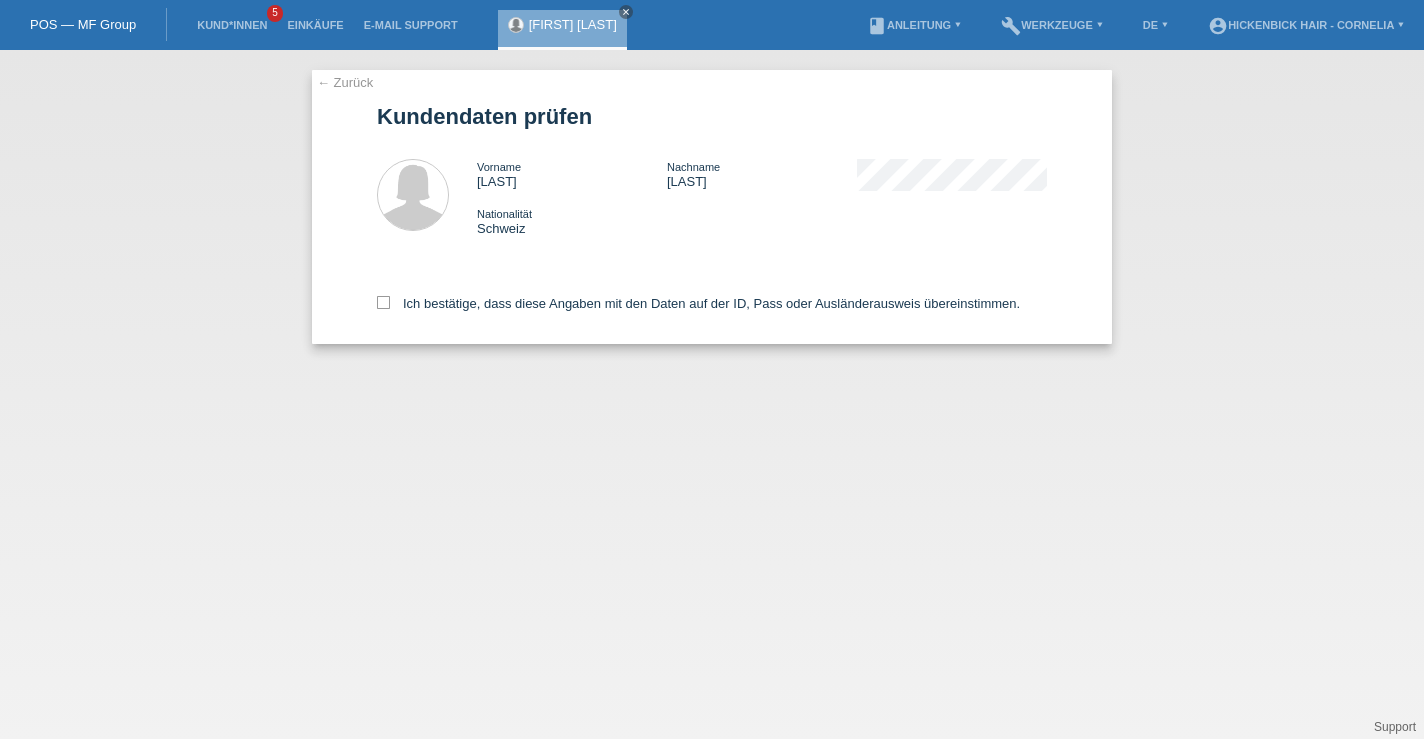 scroll, scrollTop: 0, scrollLeft: 0, axis: both 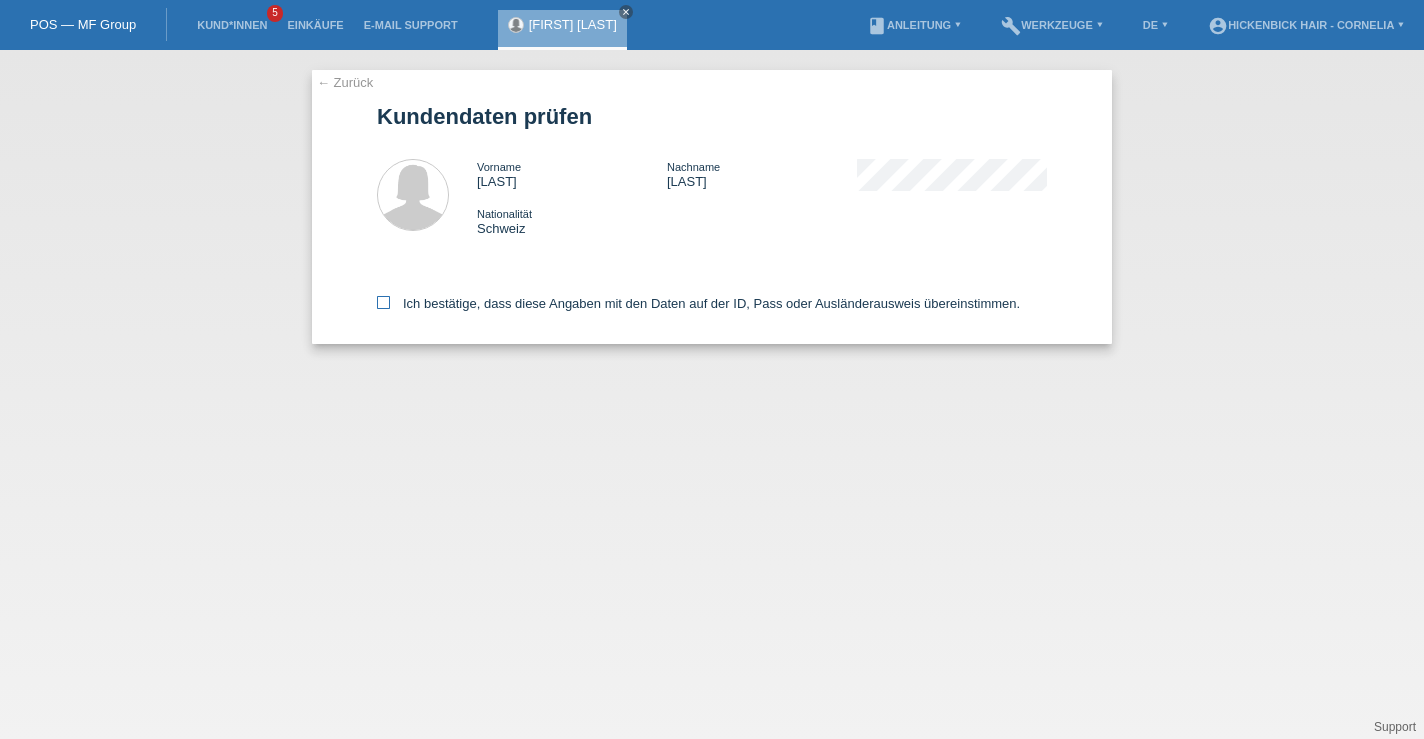 click at bounding box center (383, 302) 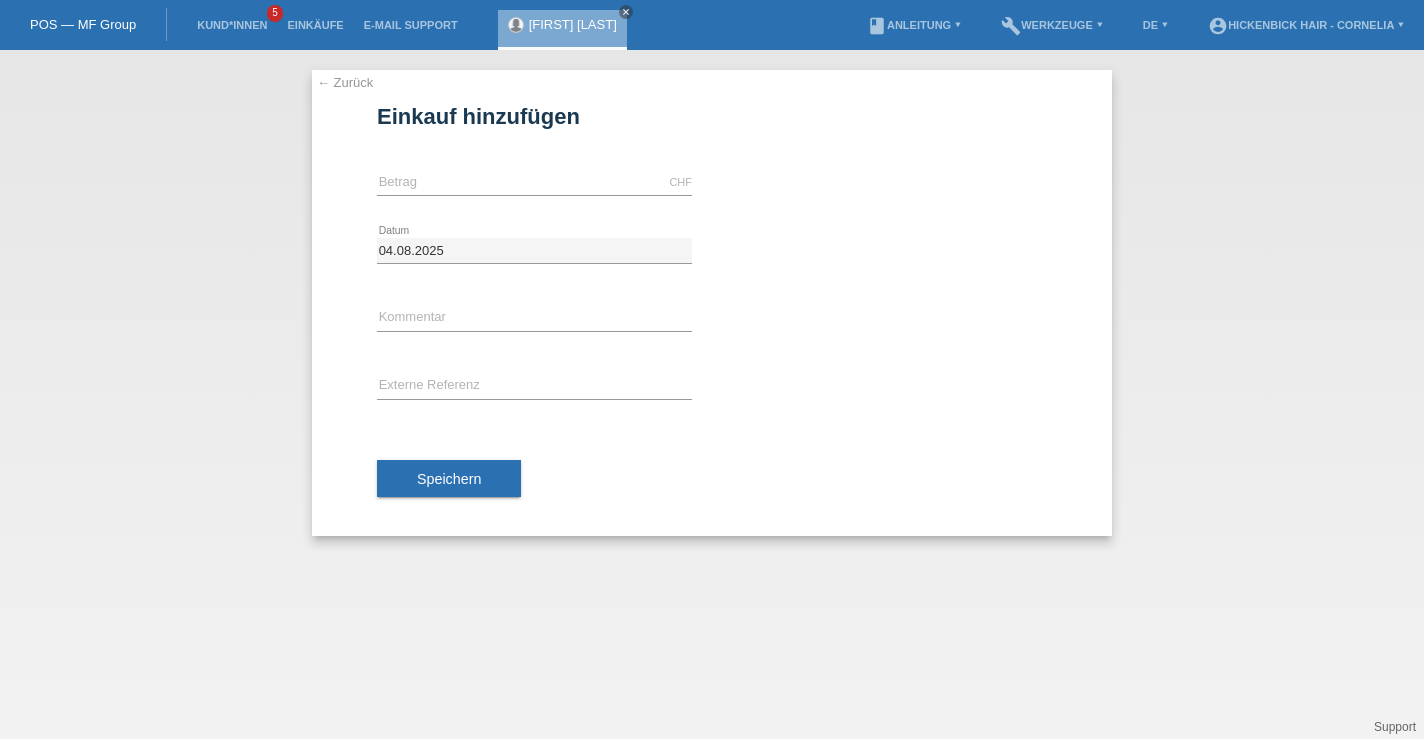 scroll, scrollTop: 0, scrollLeft: 0, axis: both 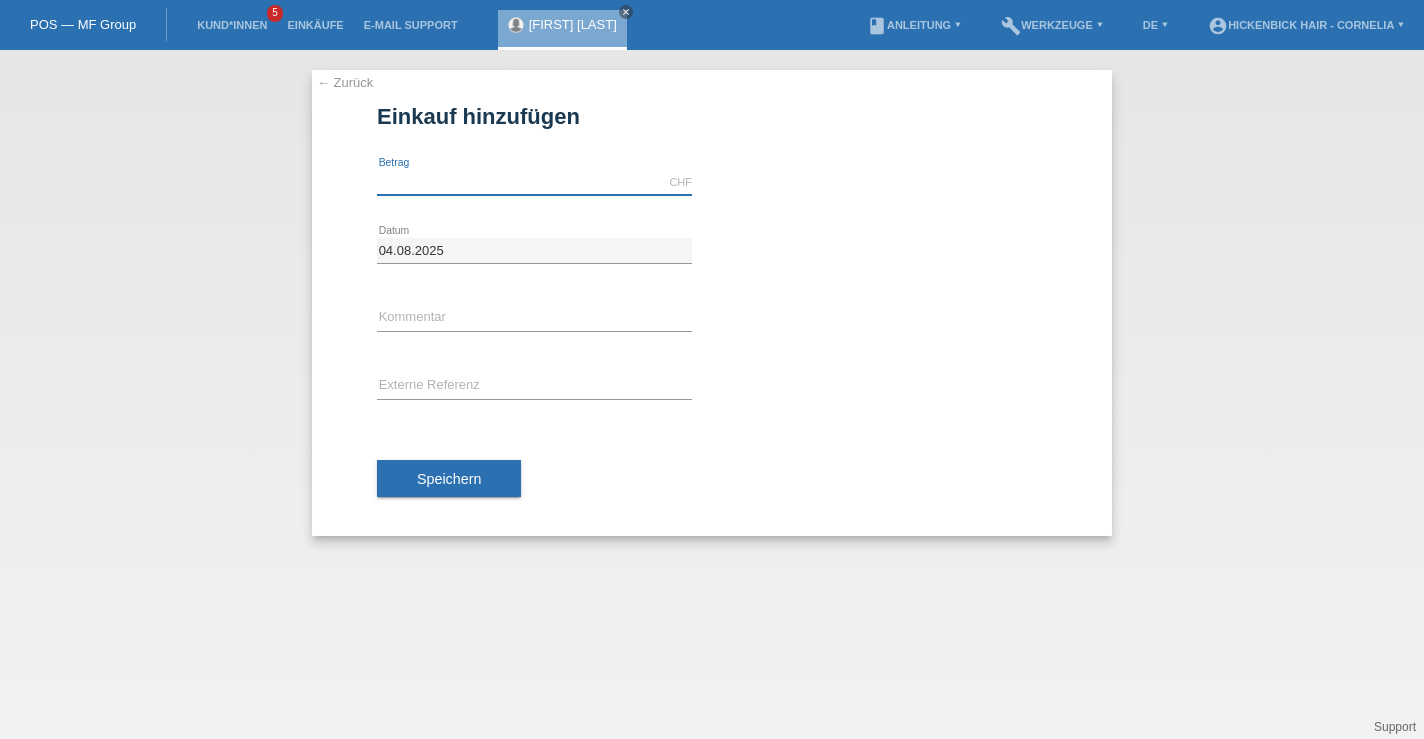 click at bounding box center (534, 182) 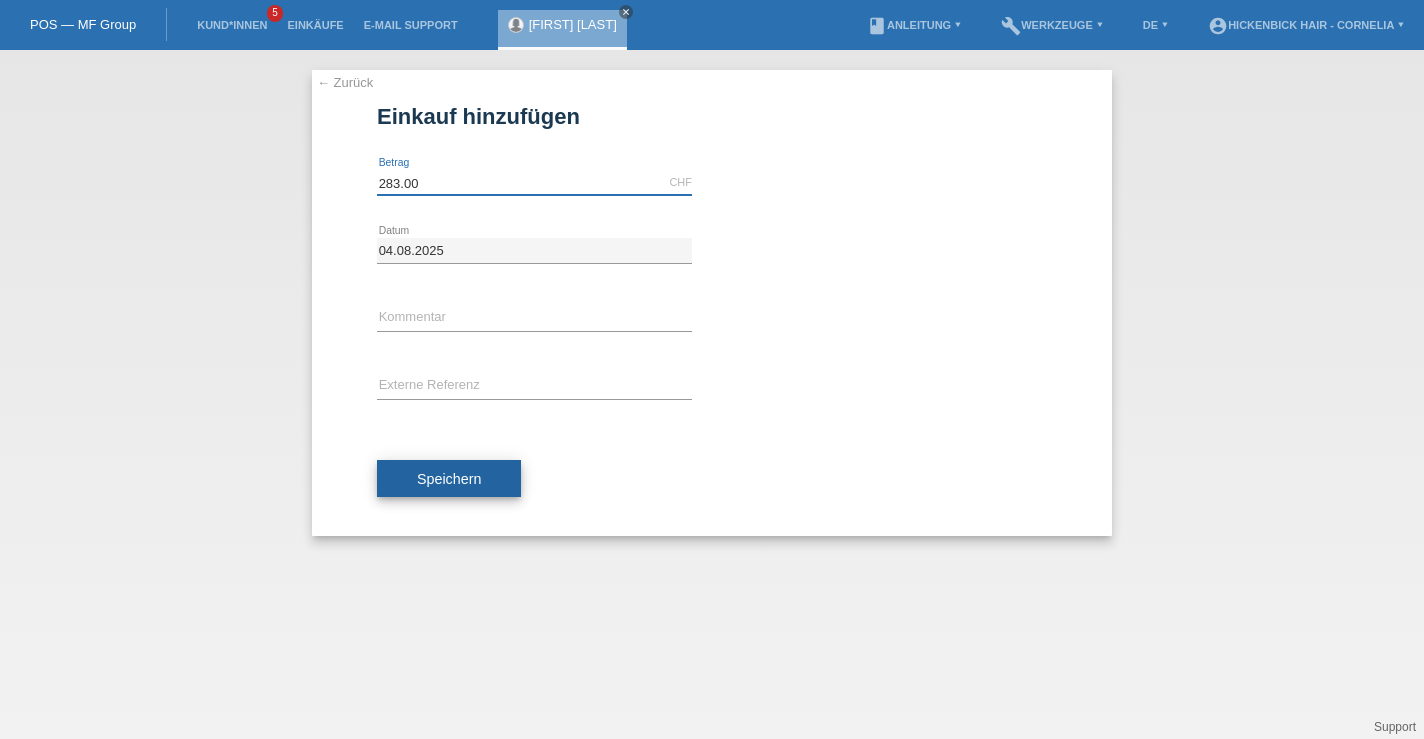 type on "283.00" 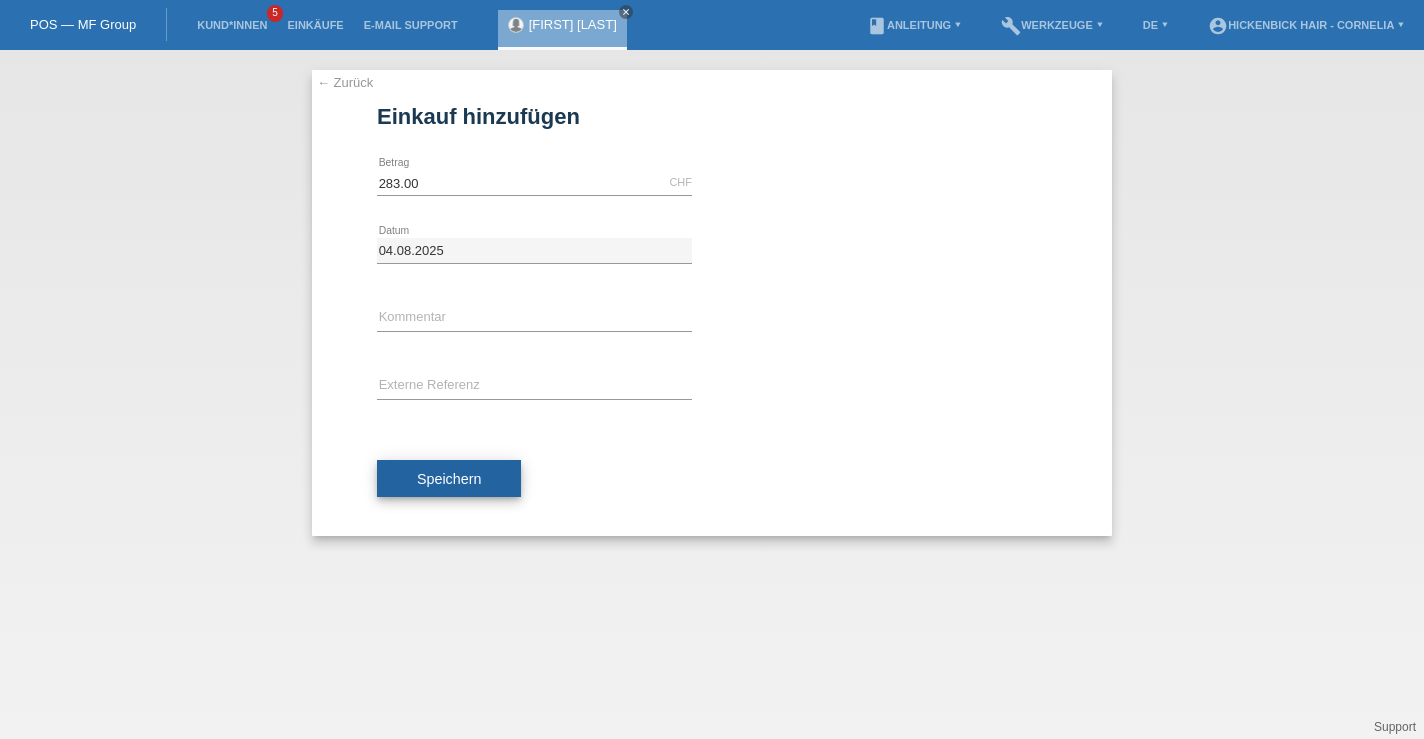 click on "Speichern" at bounding box center [449, 479] 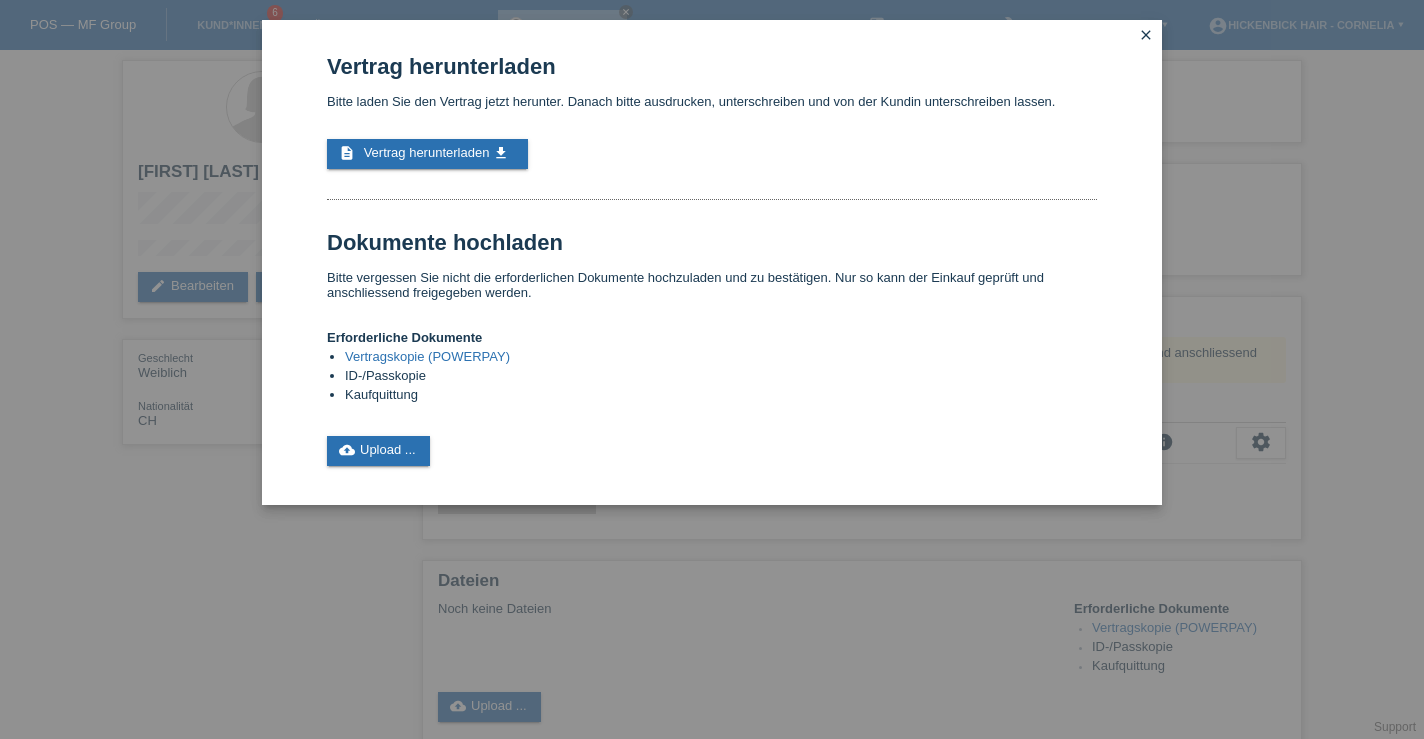 scroll, scrollTop: 0, scrollLeft: 0, axis: both 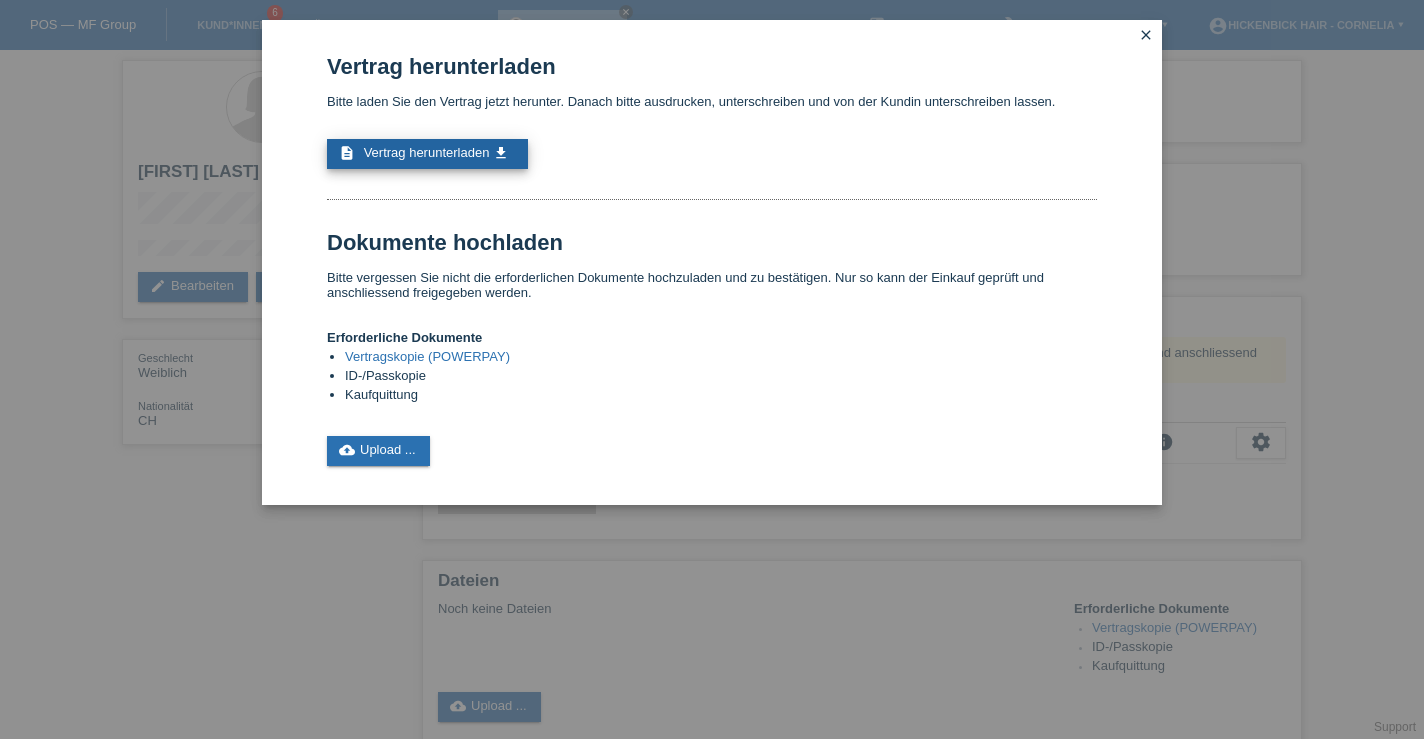 click on "Vertrag herunterladen" at bounding box center (427, 152) 